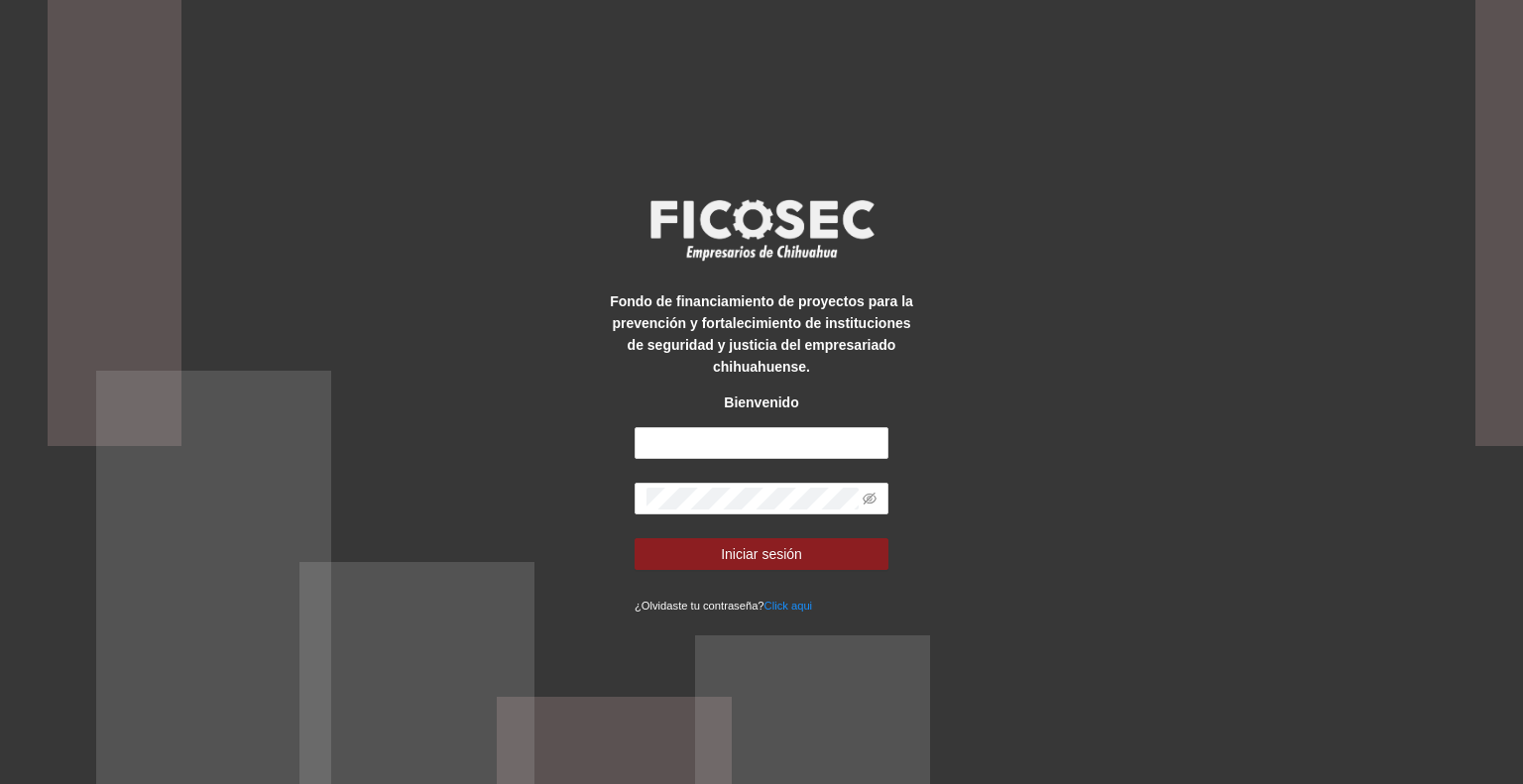 scroll, scrollTop: 0, scrollLeft: 0, axis: both 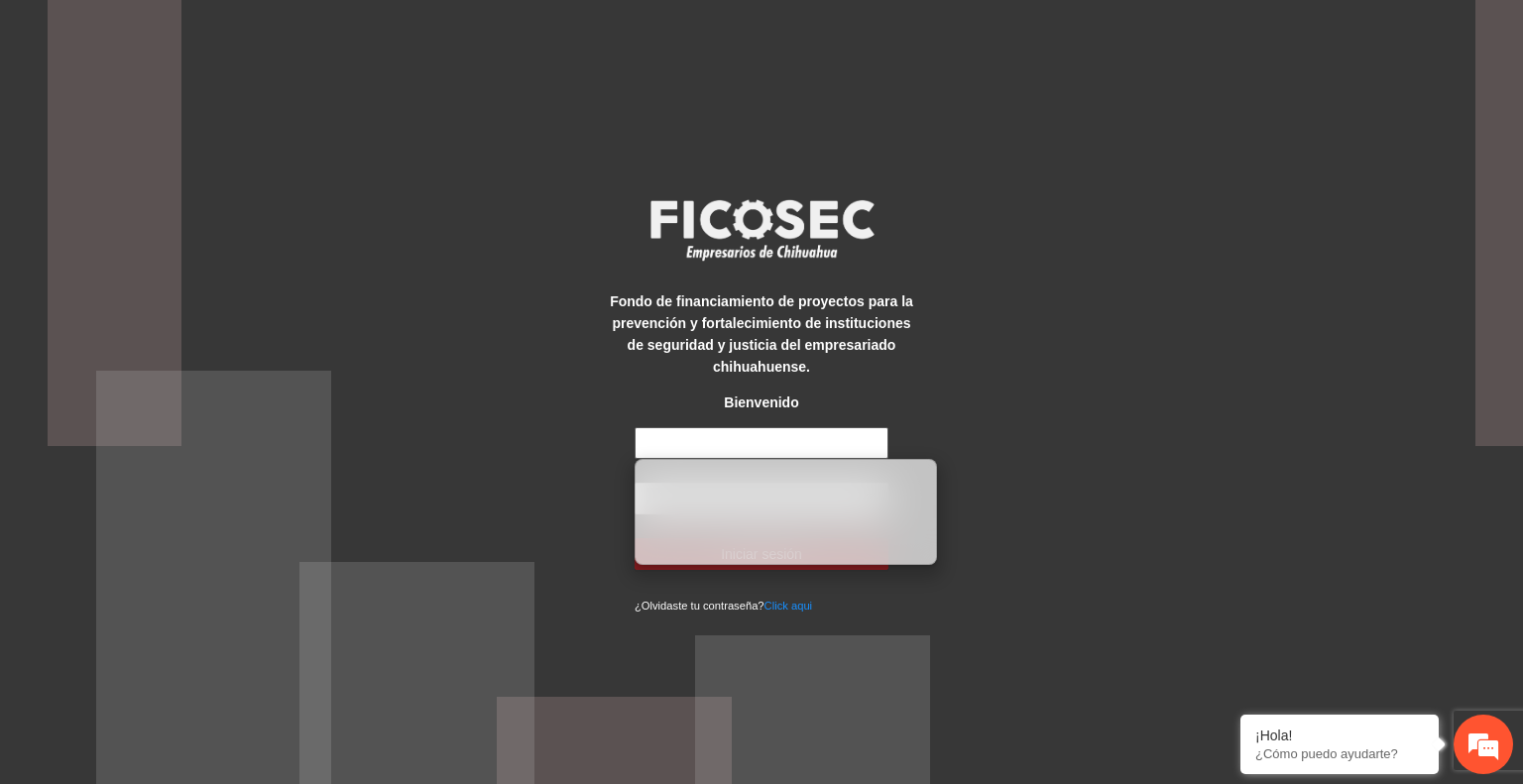 click at bounding box center (762, 443) 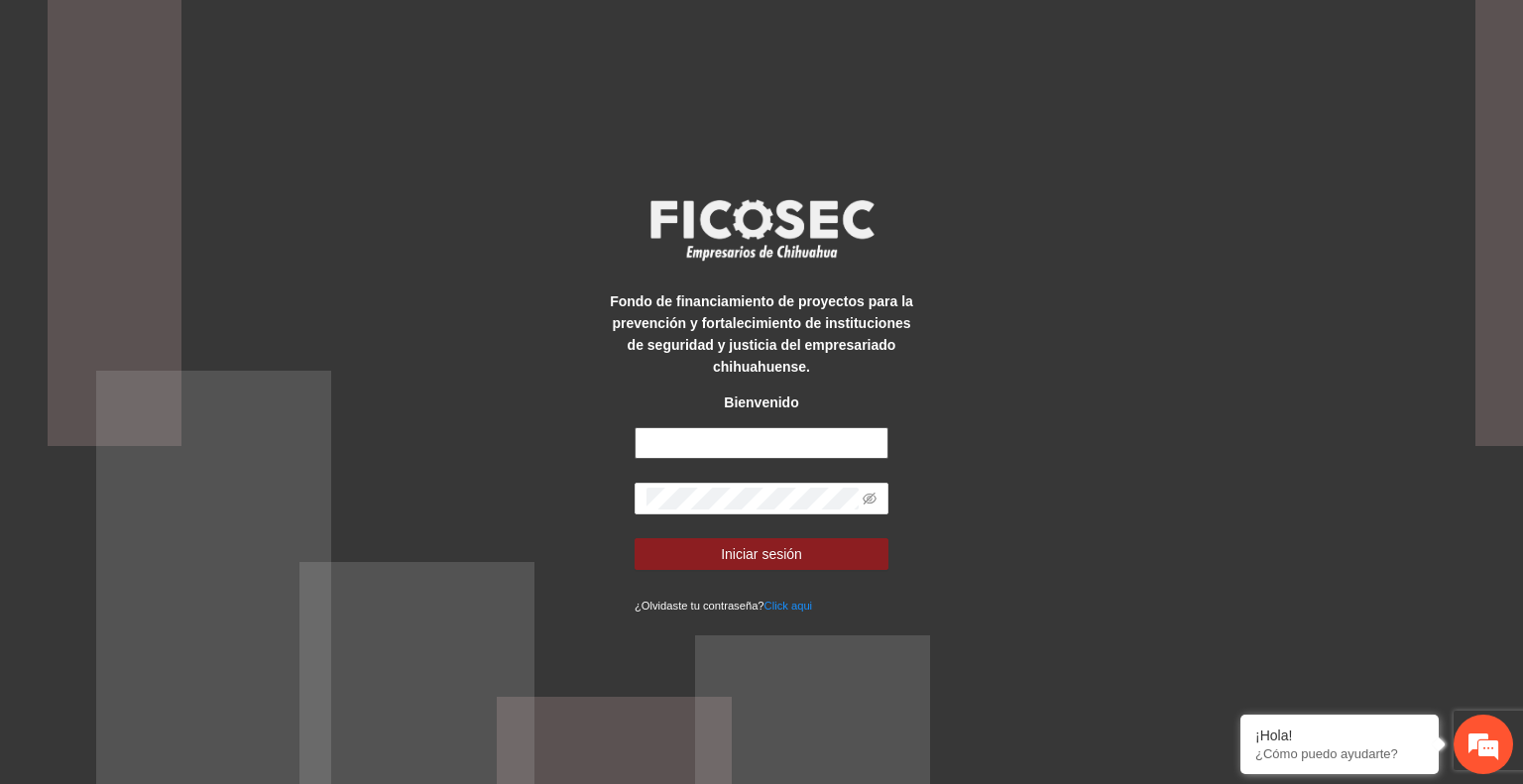 type on "**********" 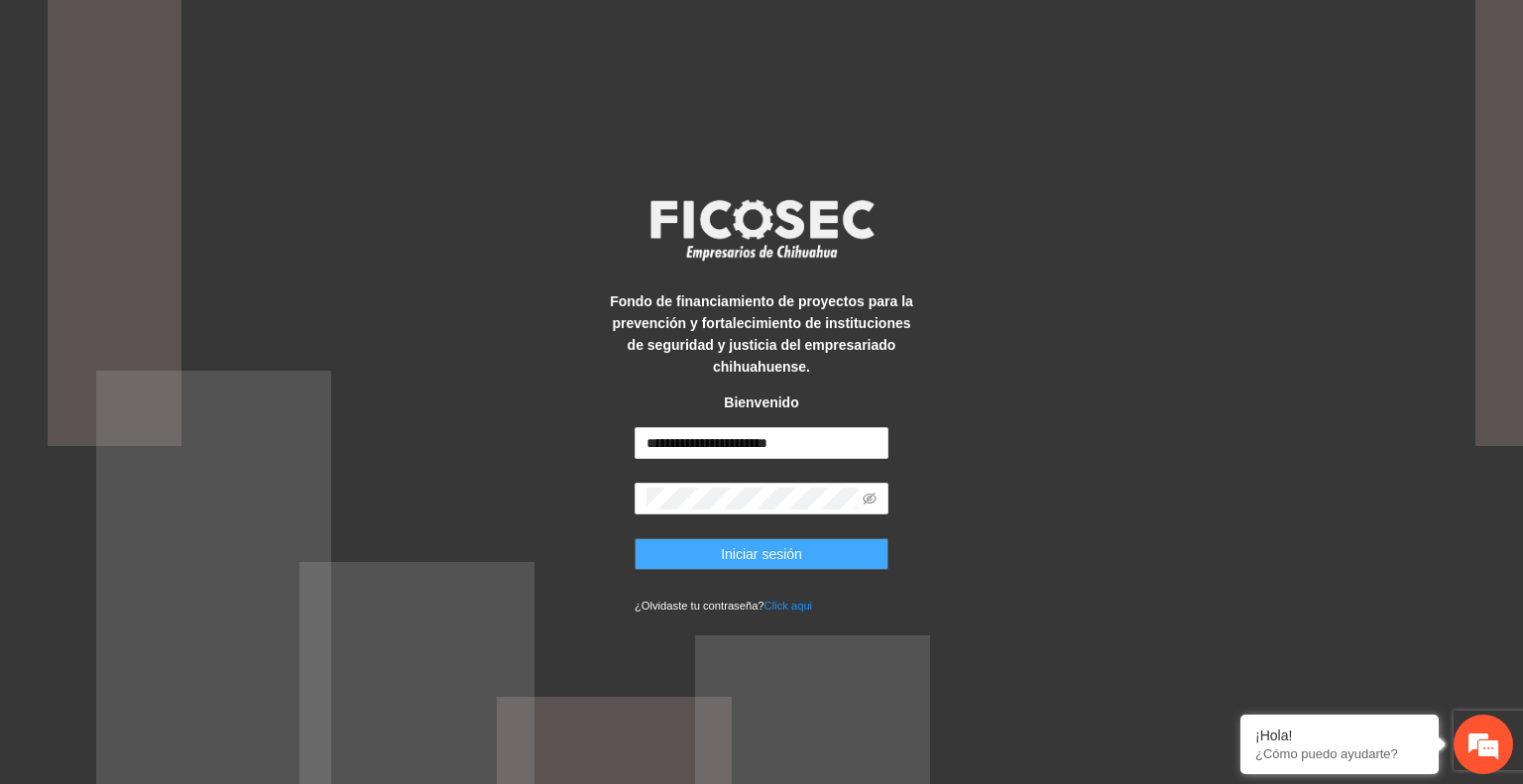 click on "Iniciar sesión" at bounding box center (762, 554) 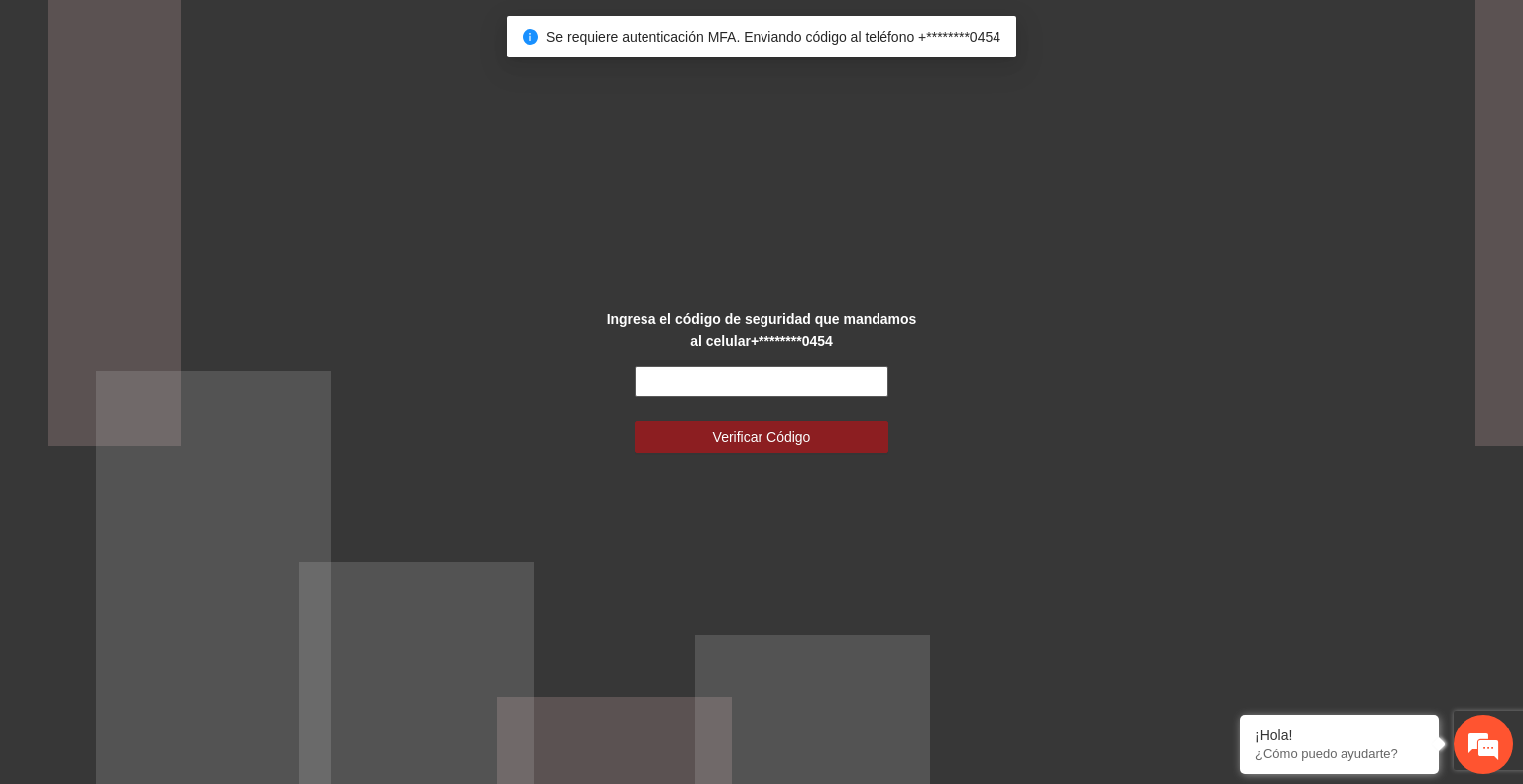 click at bounding box center [762, 382] 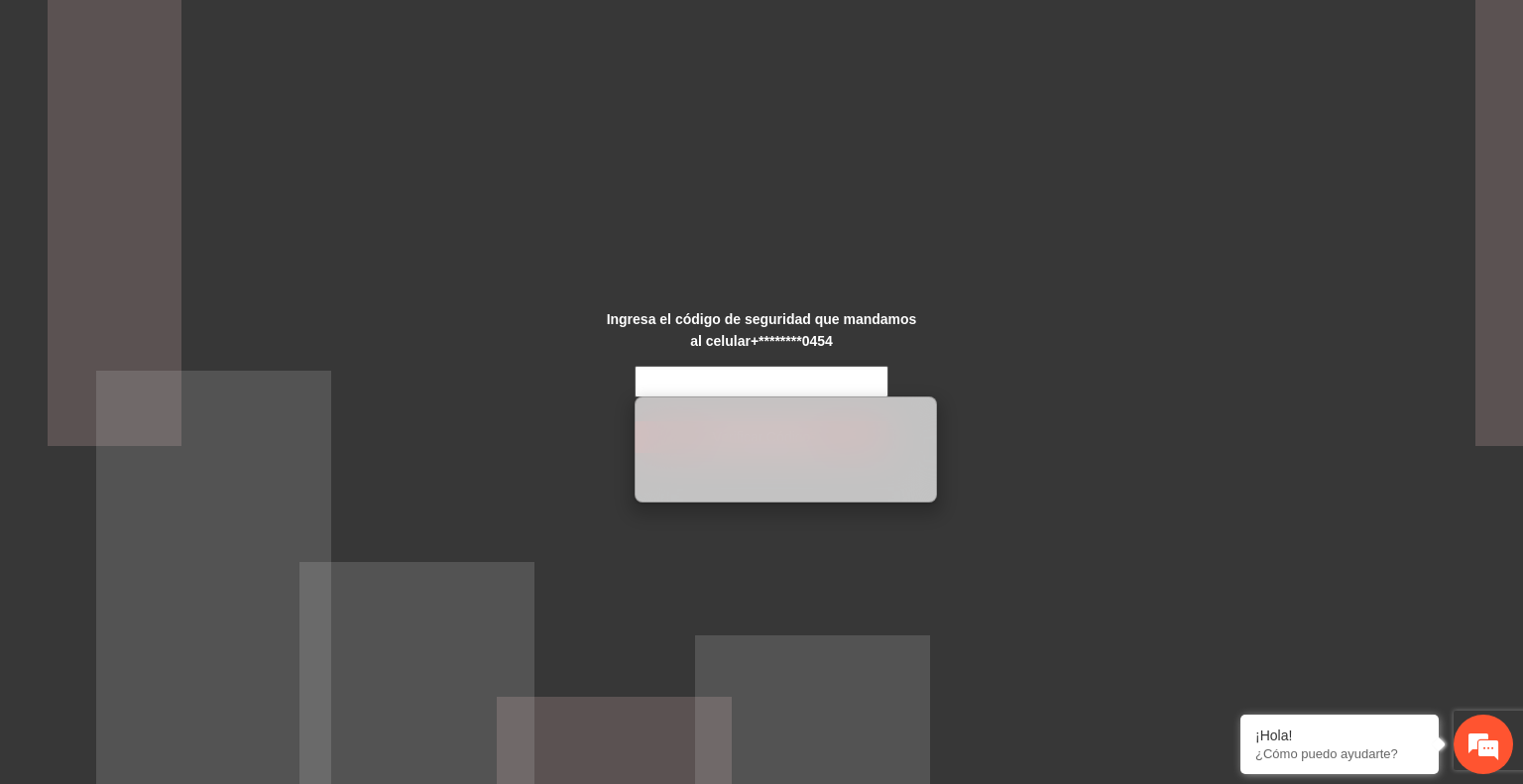 scroll, scrollTop: 0, scrollLeft: 0, axis: both 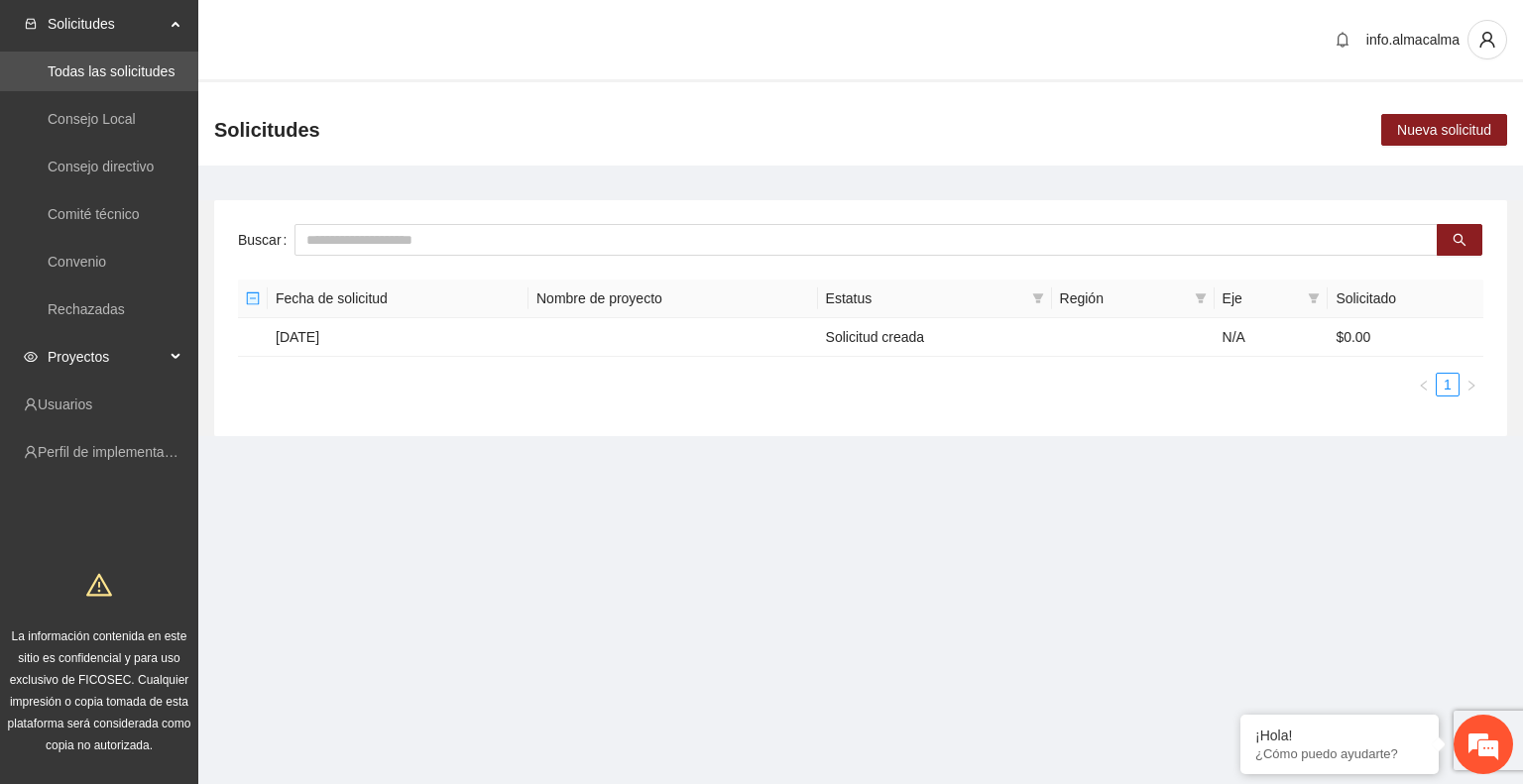click on "Proyectos" at bounding box center (106, 357) 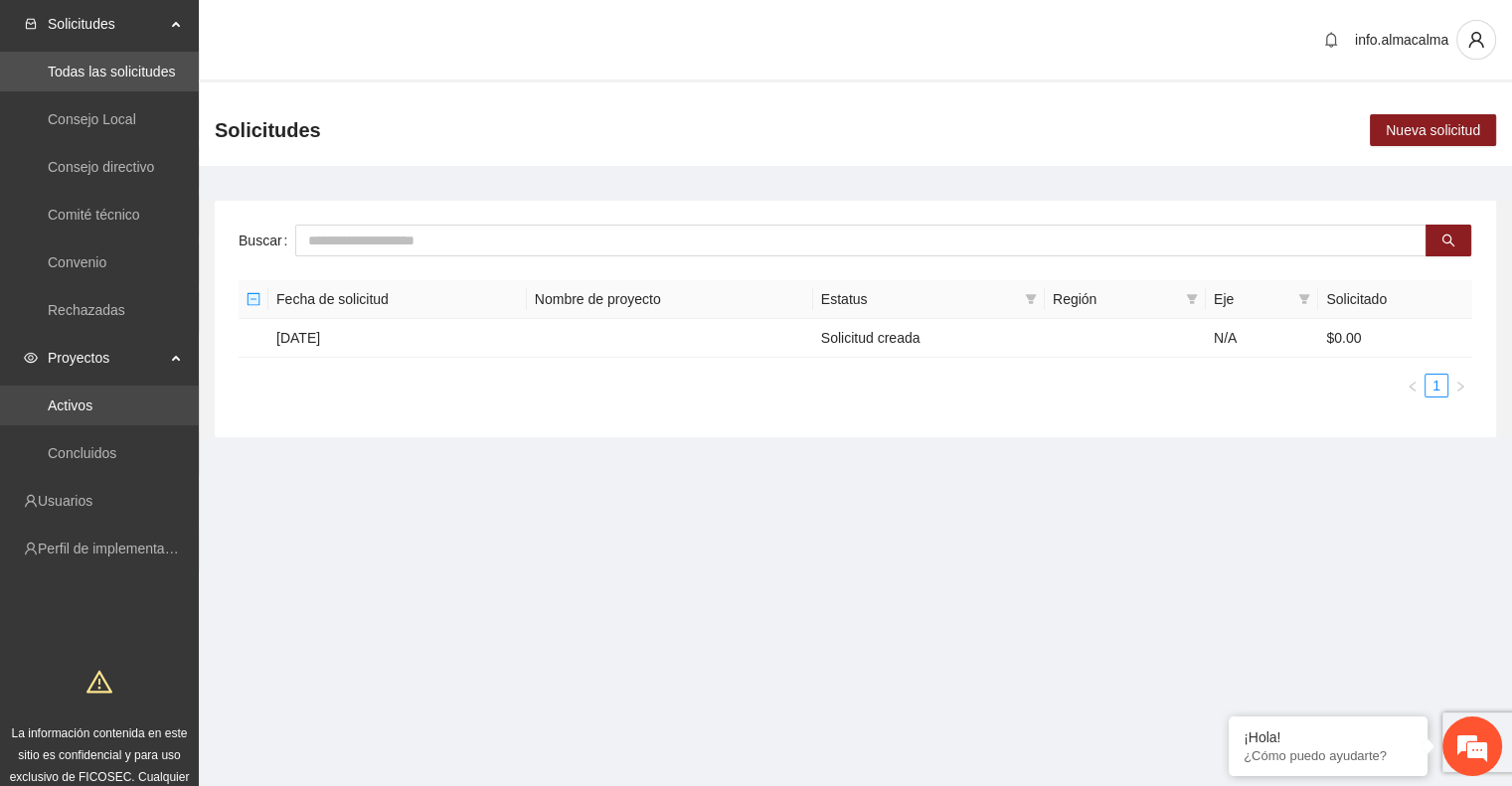 click on "Activos" at bounding box center [70, 405] 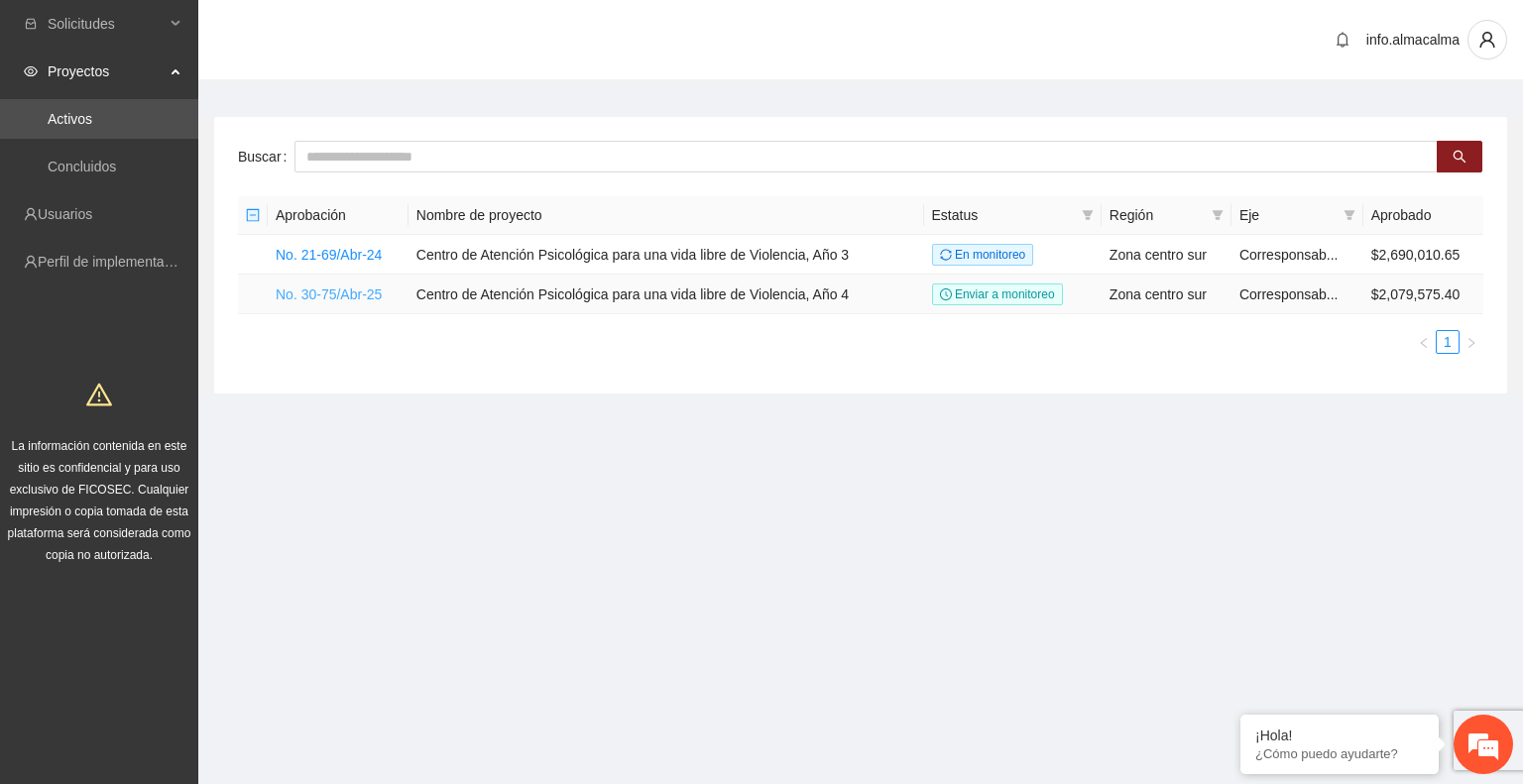 click on "No. 30-75/Abr-25" at bounding box center (328, 294) 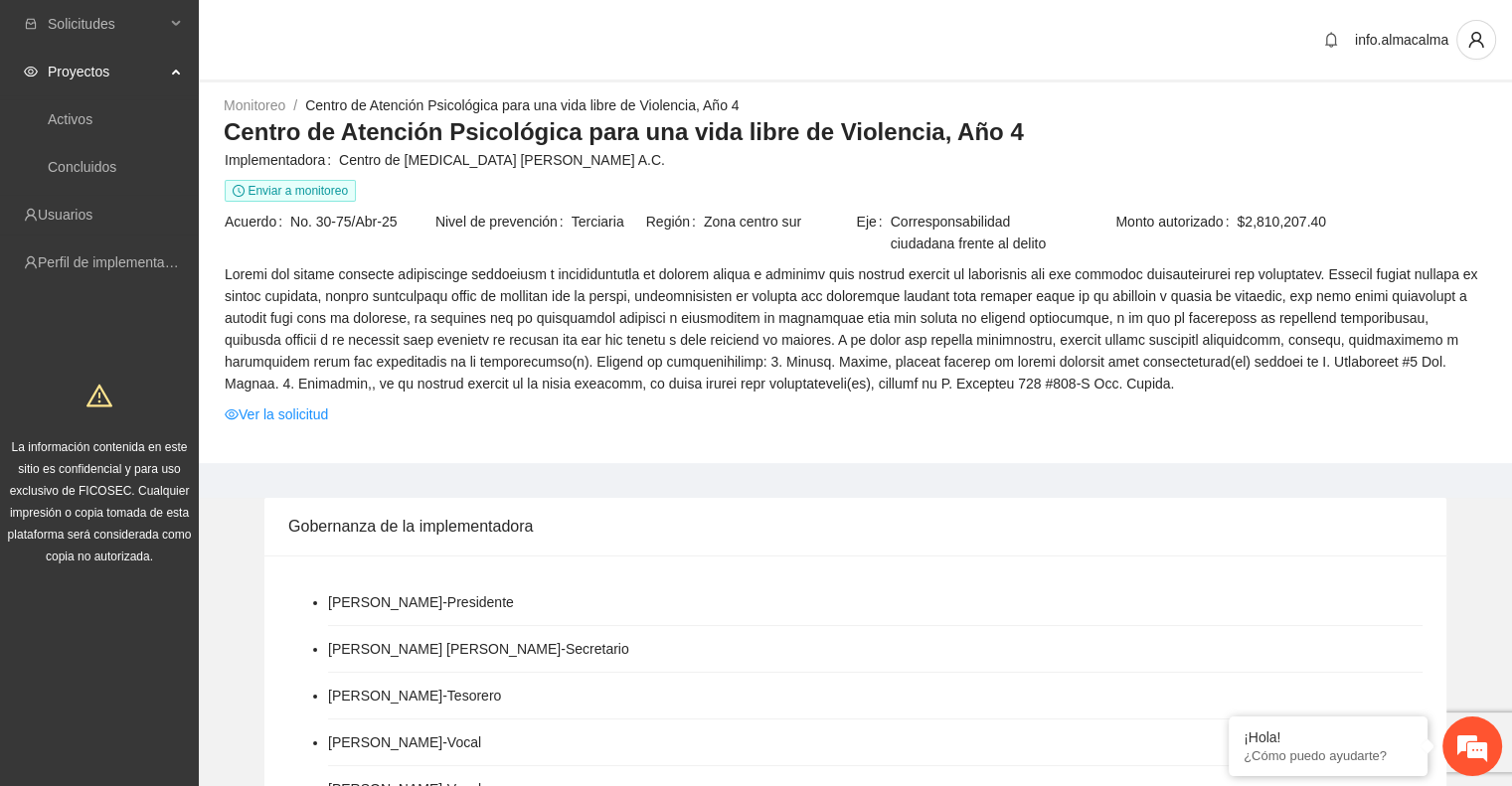scroll, scrollTop: 766, scrollLeft: 0, axis: vertical 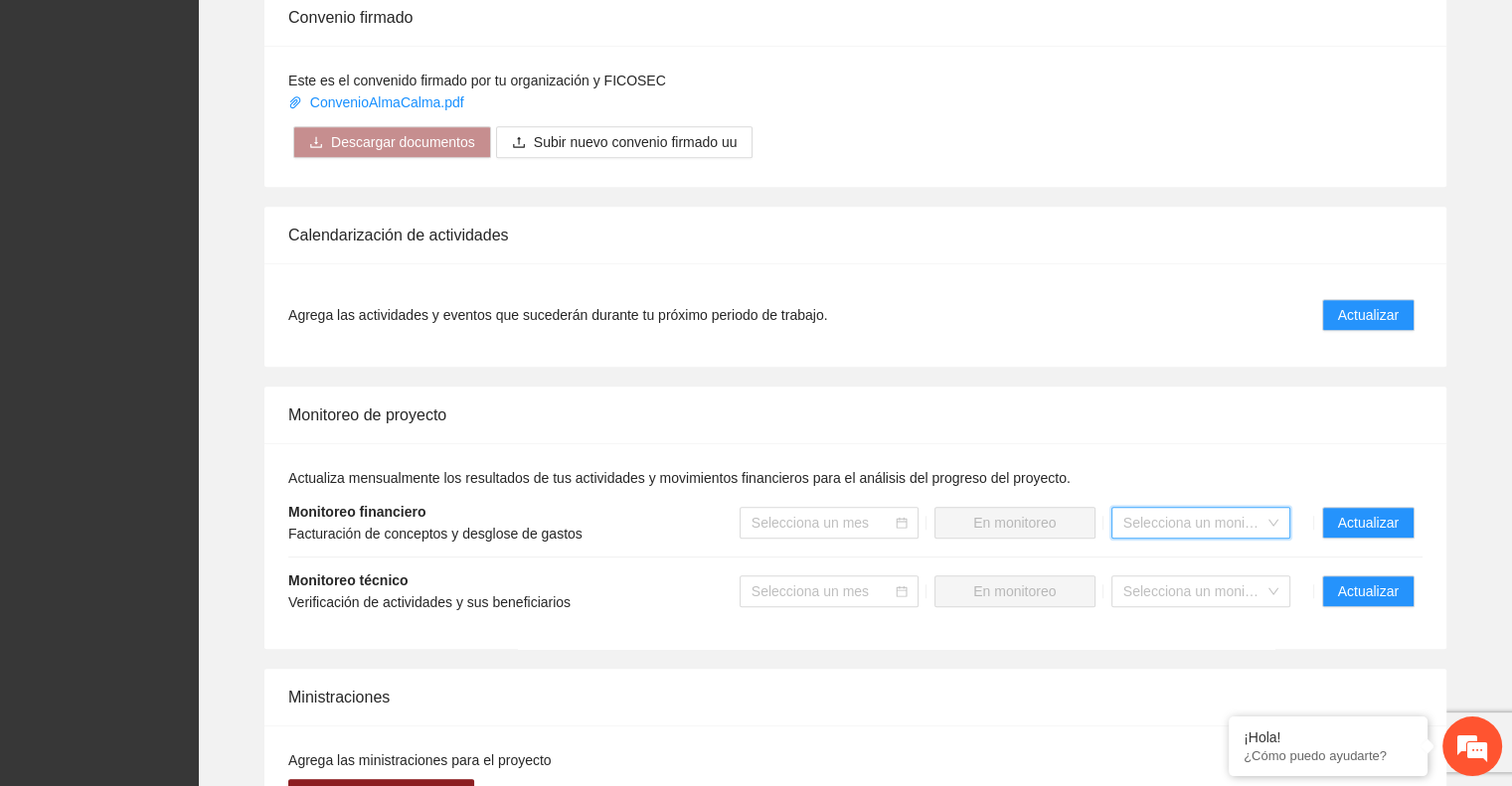 click at bounding box center [1194, 523] 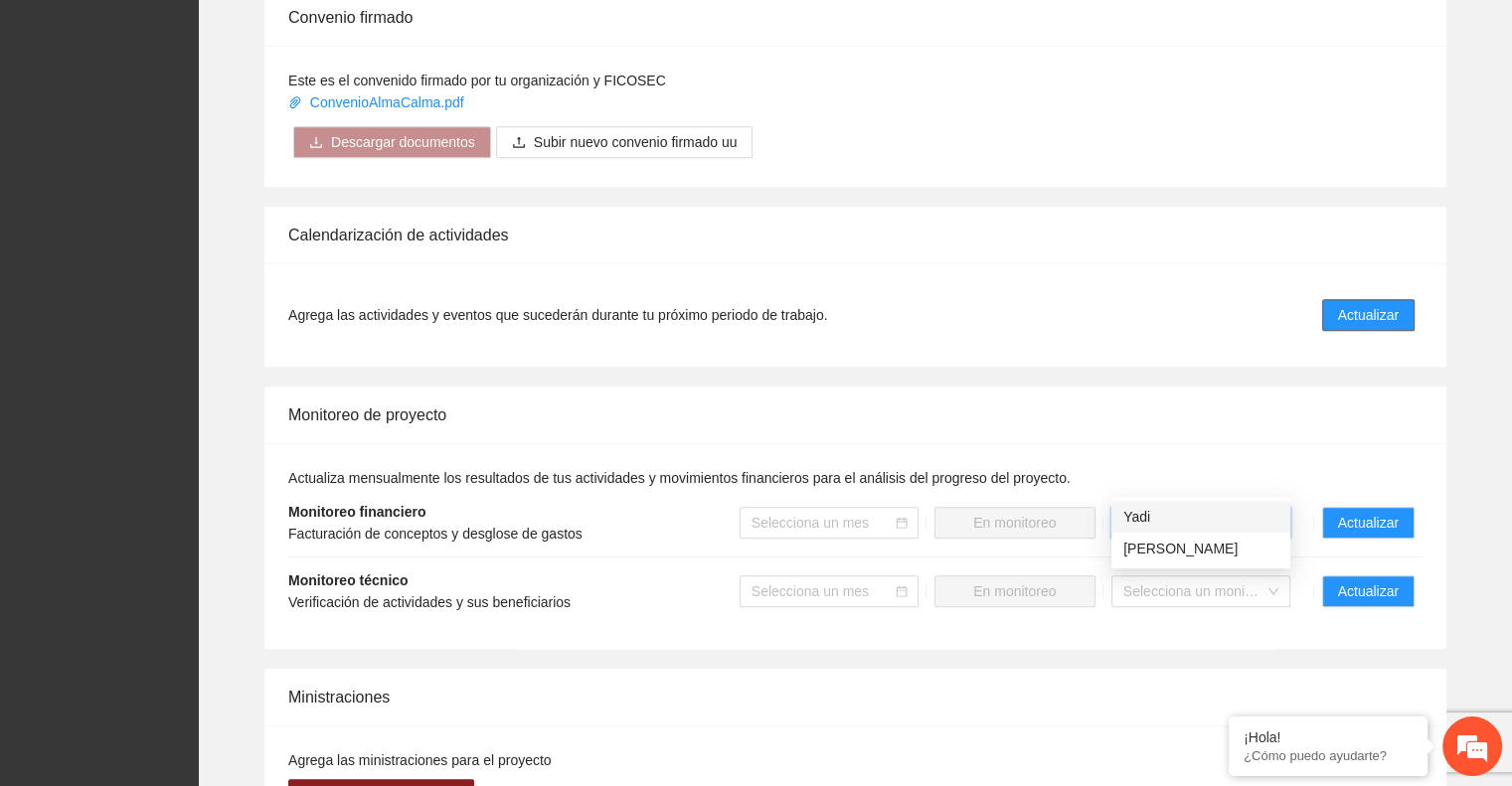 click on "Actualizar" at bounding box center [1368, 315] 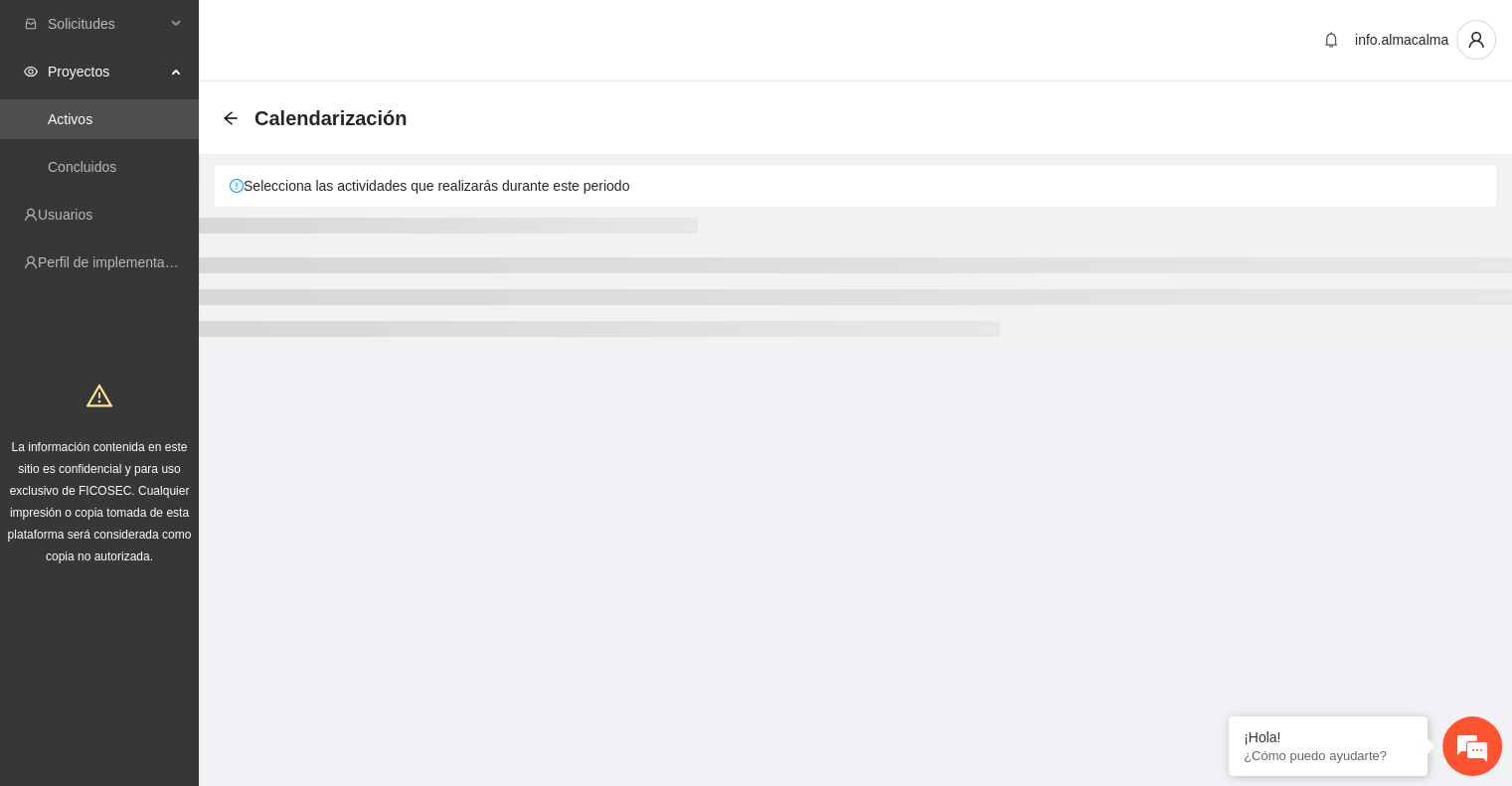 scroll, scrollTop: 0, scrollLeft: 0, axis: both 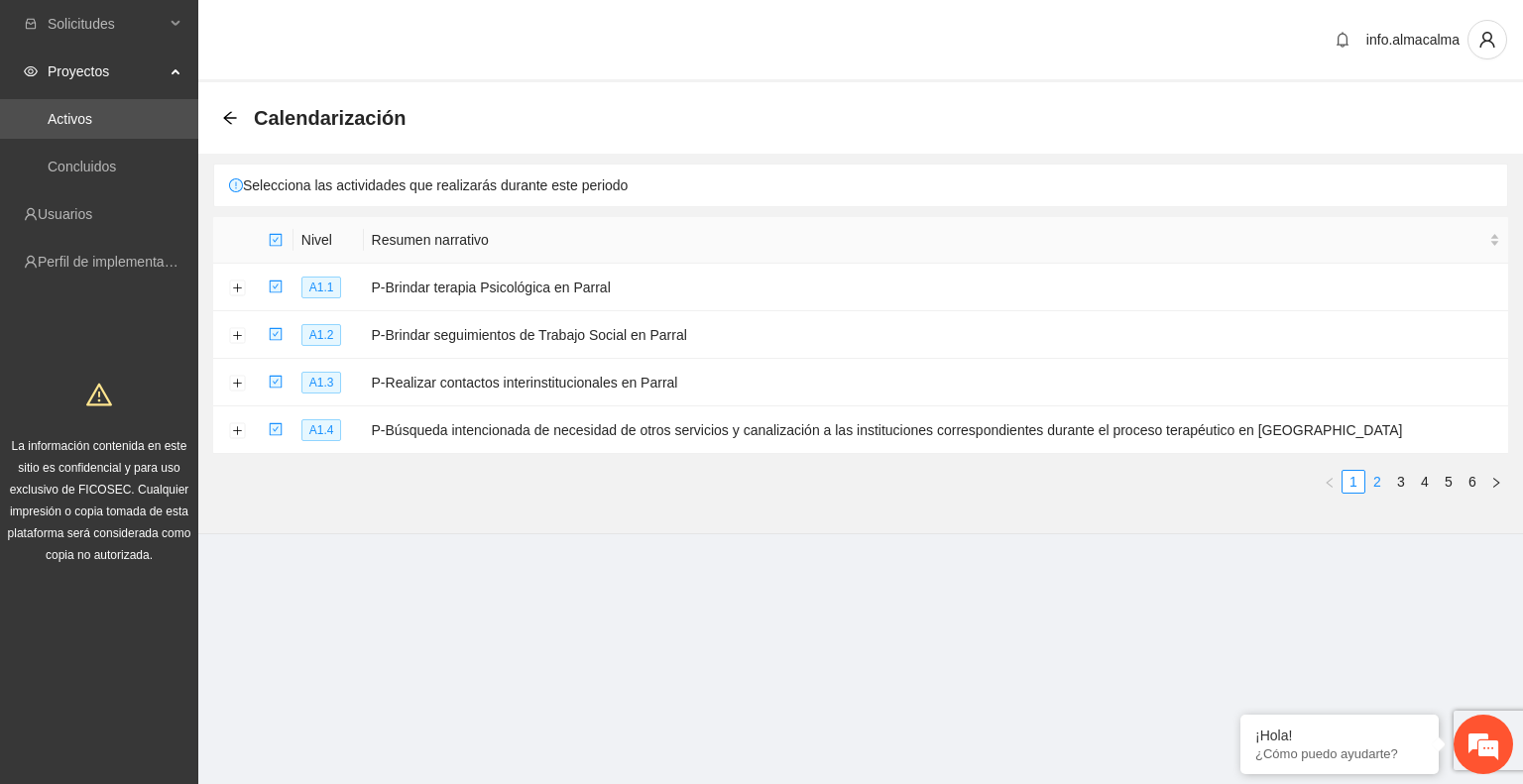 click on "2" at bounding box center (1377, 482) 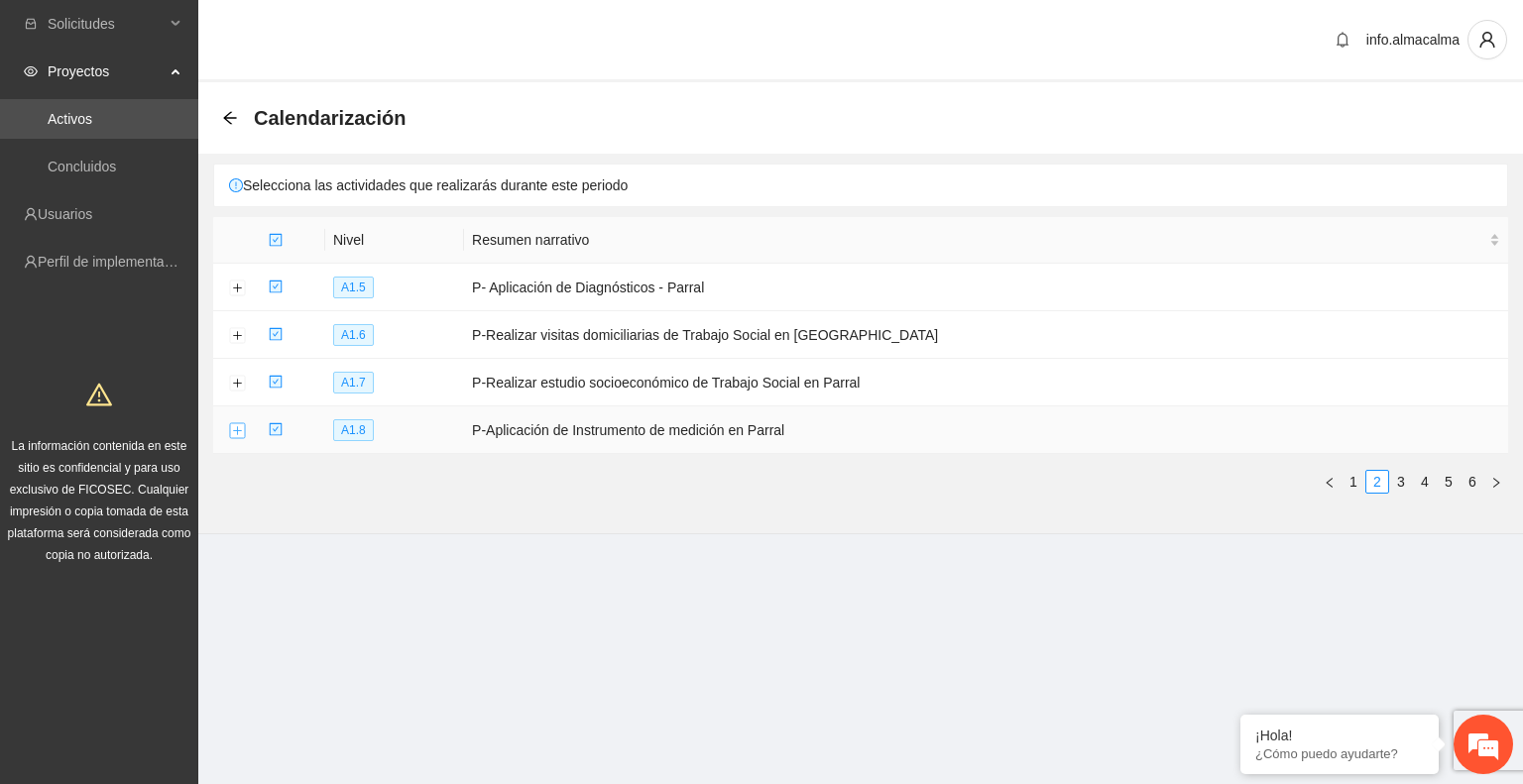 click at bounding box center [237, 431] 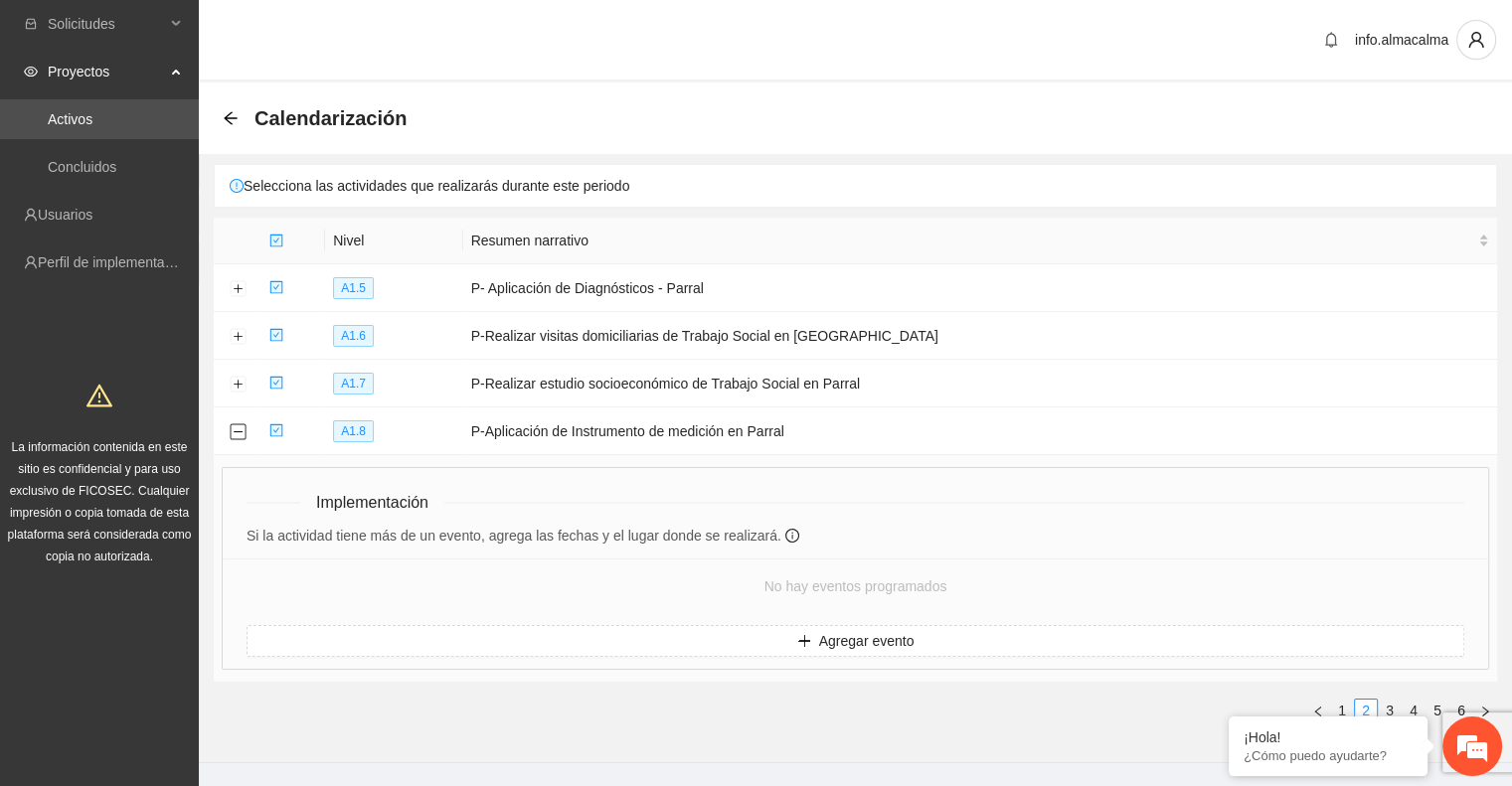 scroll, scrollTop: 54, scrollLeft: 0, axis: vertical 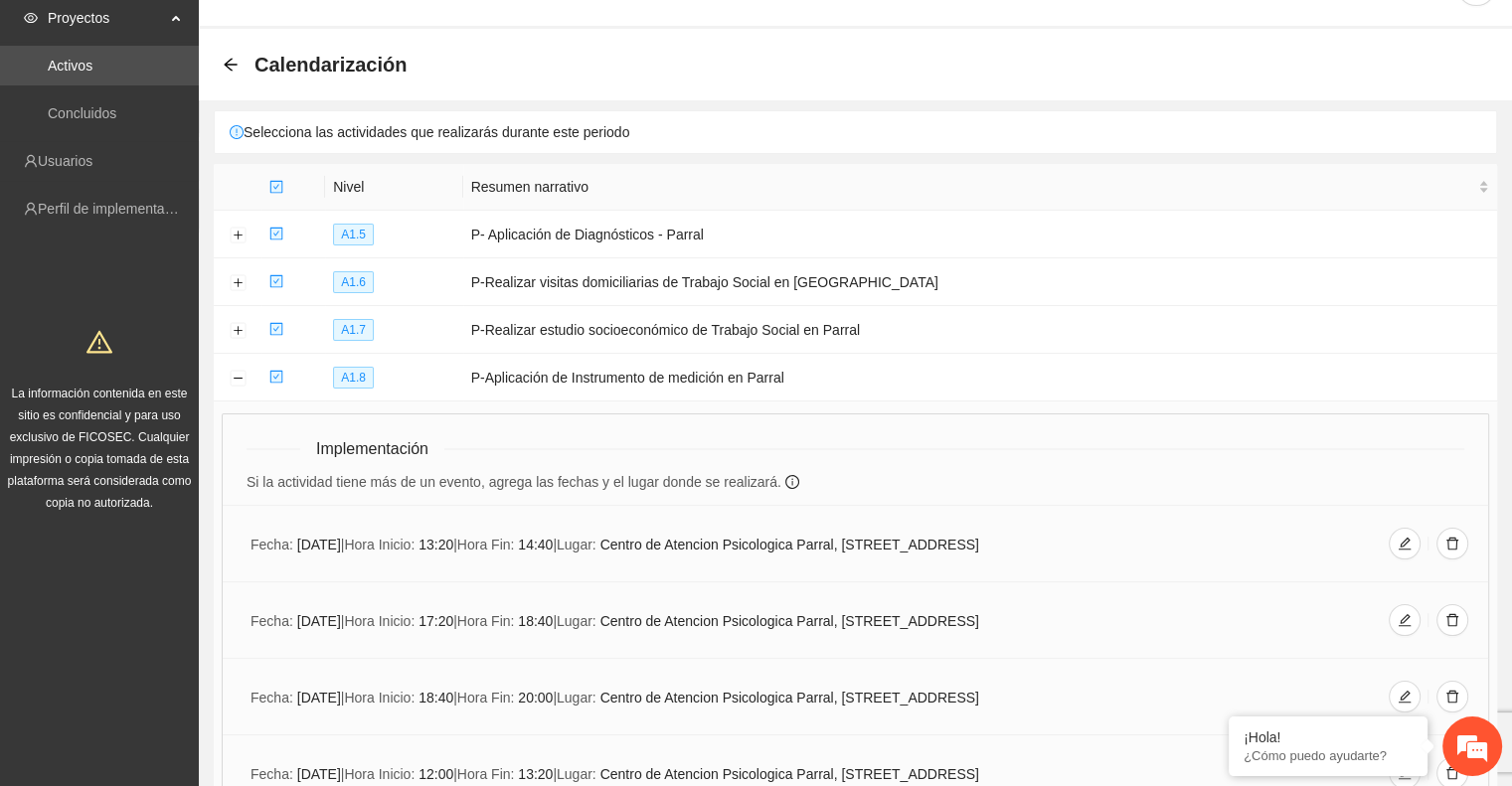 click on "Fecha:   02/06/2025  |  Hora Inicio:   13:20  |  Hora Fin:   14:40  |  Lugar:   Centro de Atencion Psicologica Parral, calle stalfoth#2 col.centro" at bounding box center [855, 544] 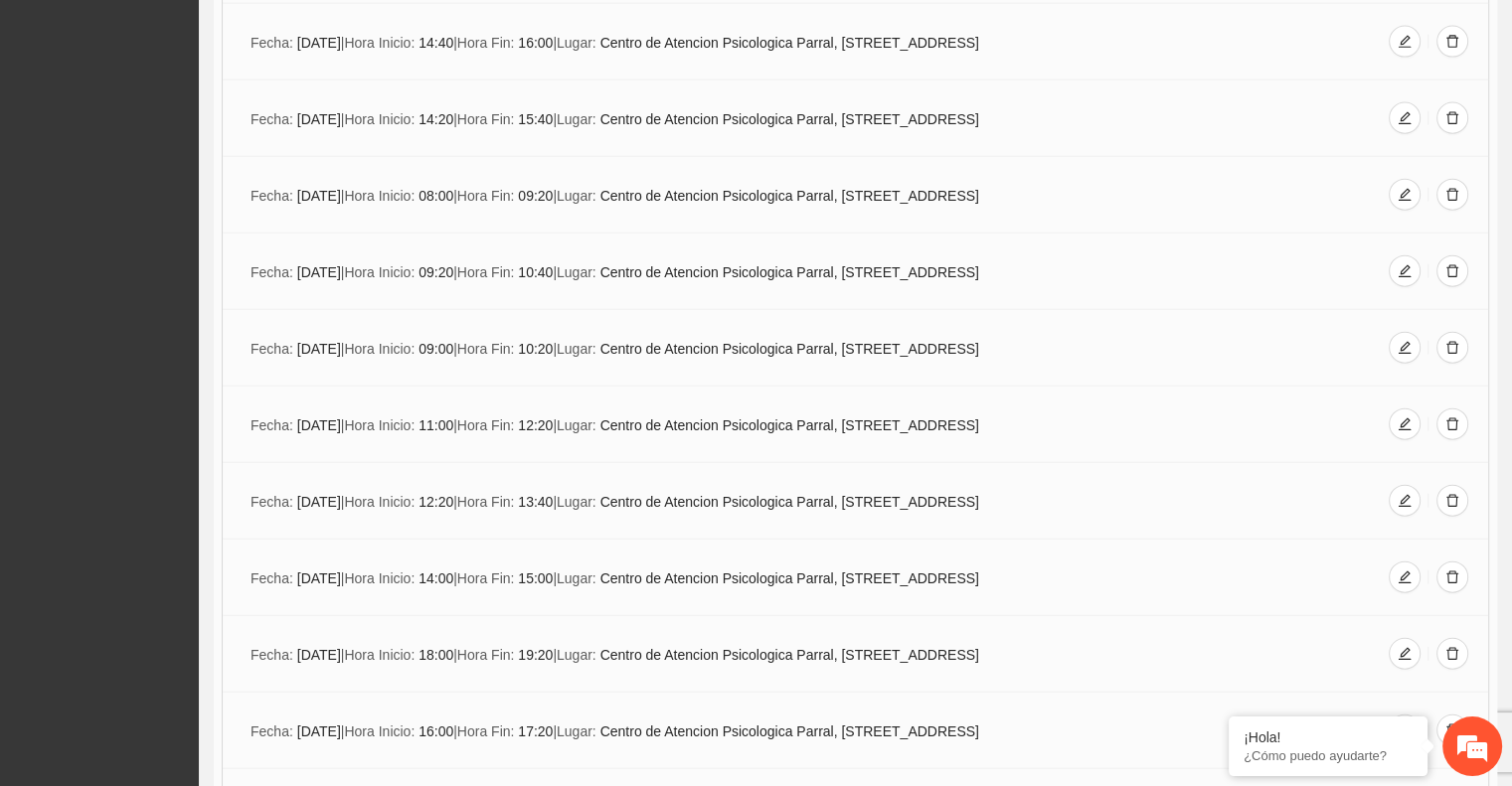 scroll, scrollTop: 4885, scrollLeft: 0, axis: vertical 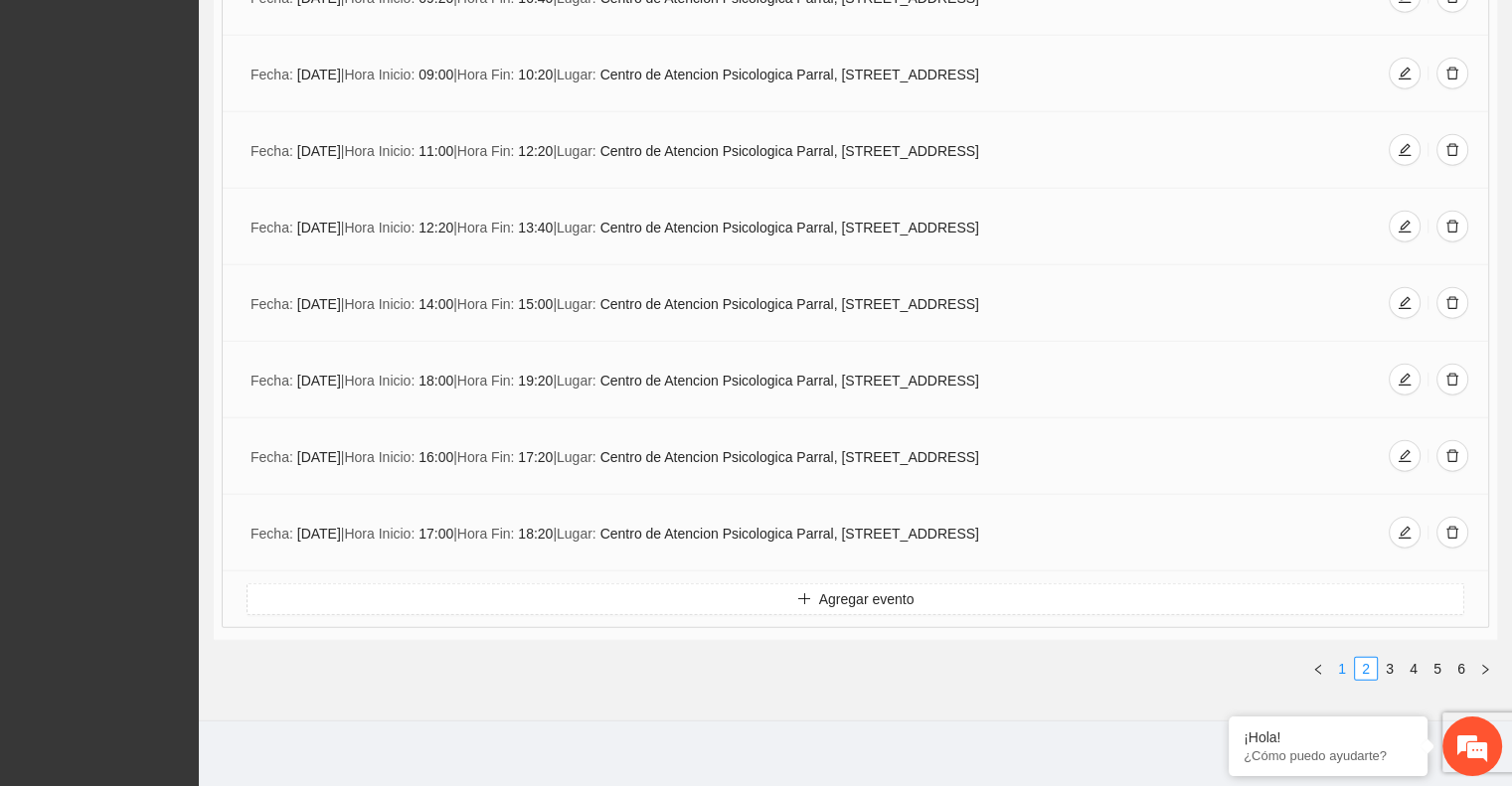 click on "1" at bounding box center (1342, 669) 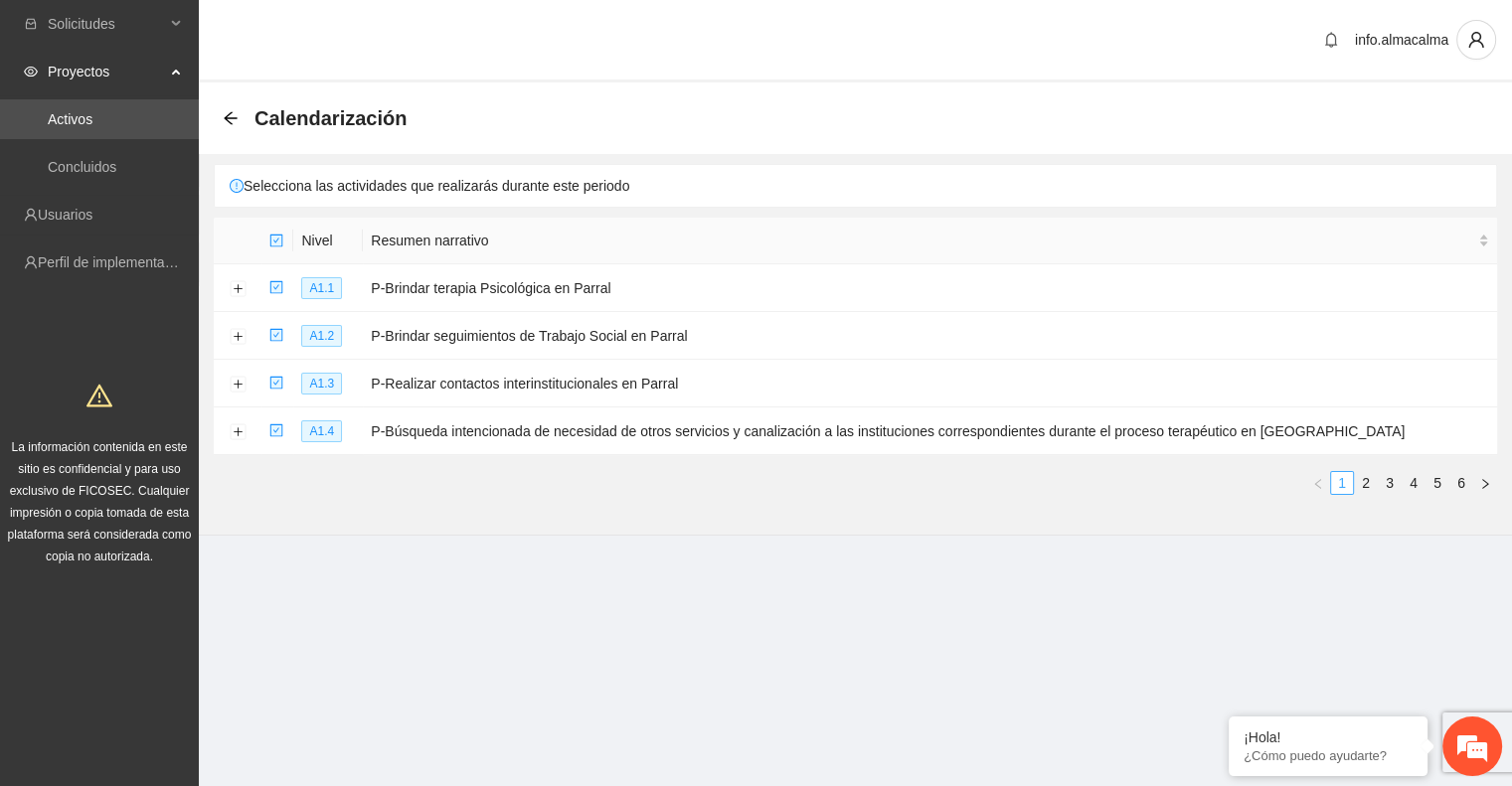 scroll, scrollTop: 0, scrollLeft: 0, axis: both 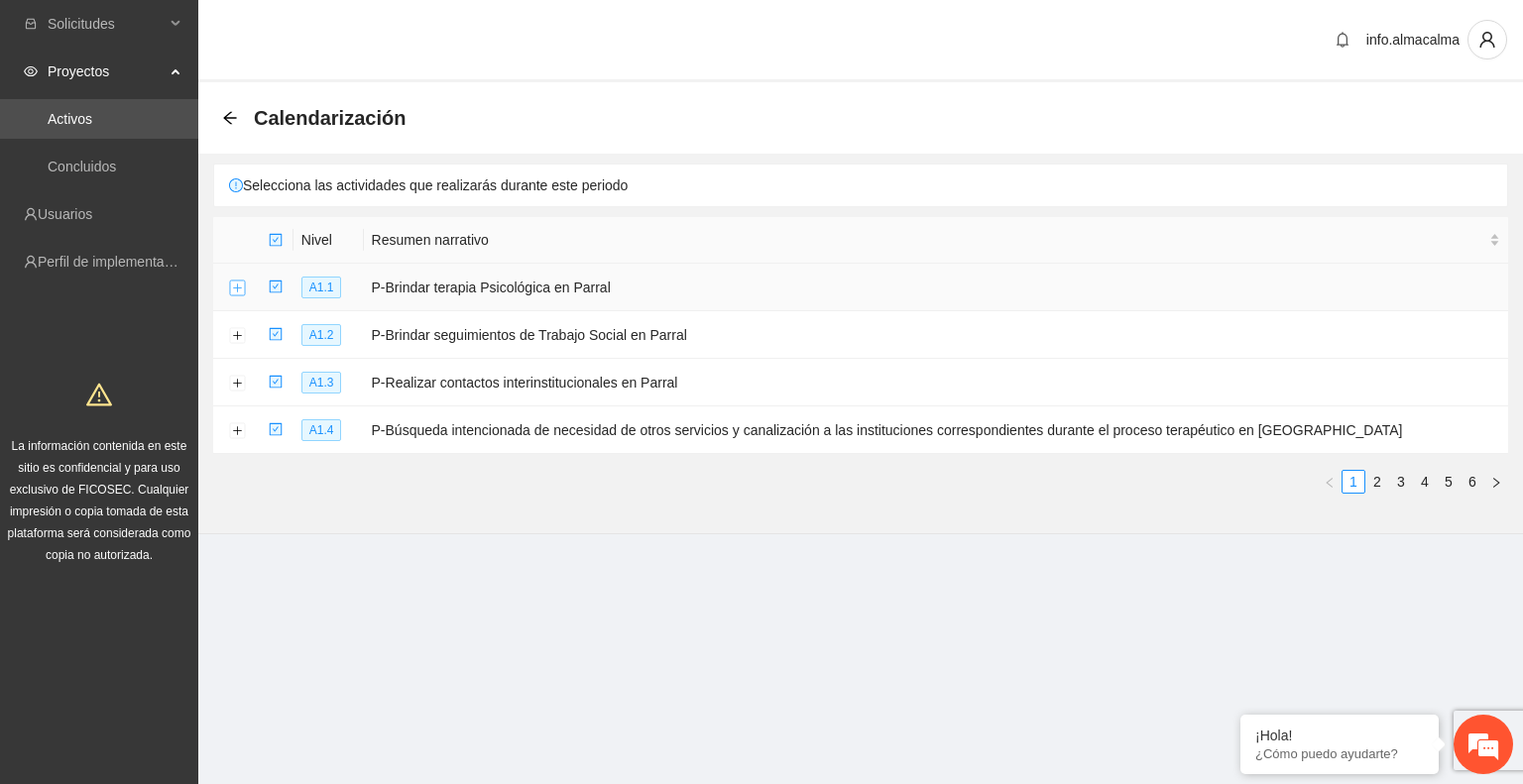 click at bounding box center (237, 288) 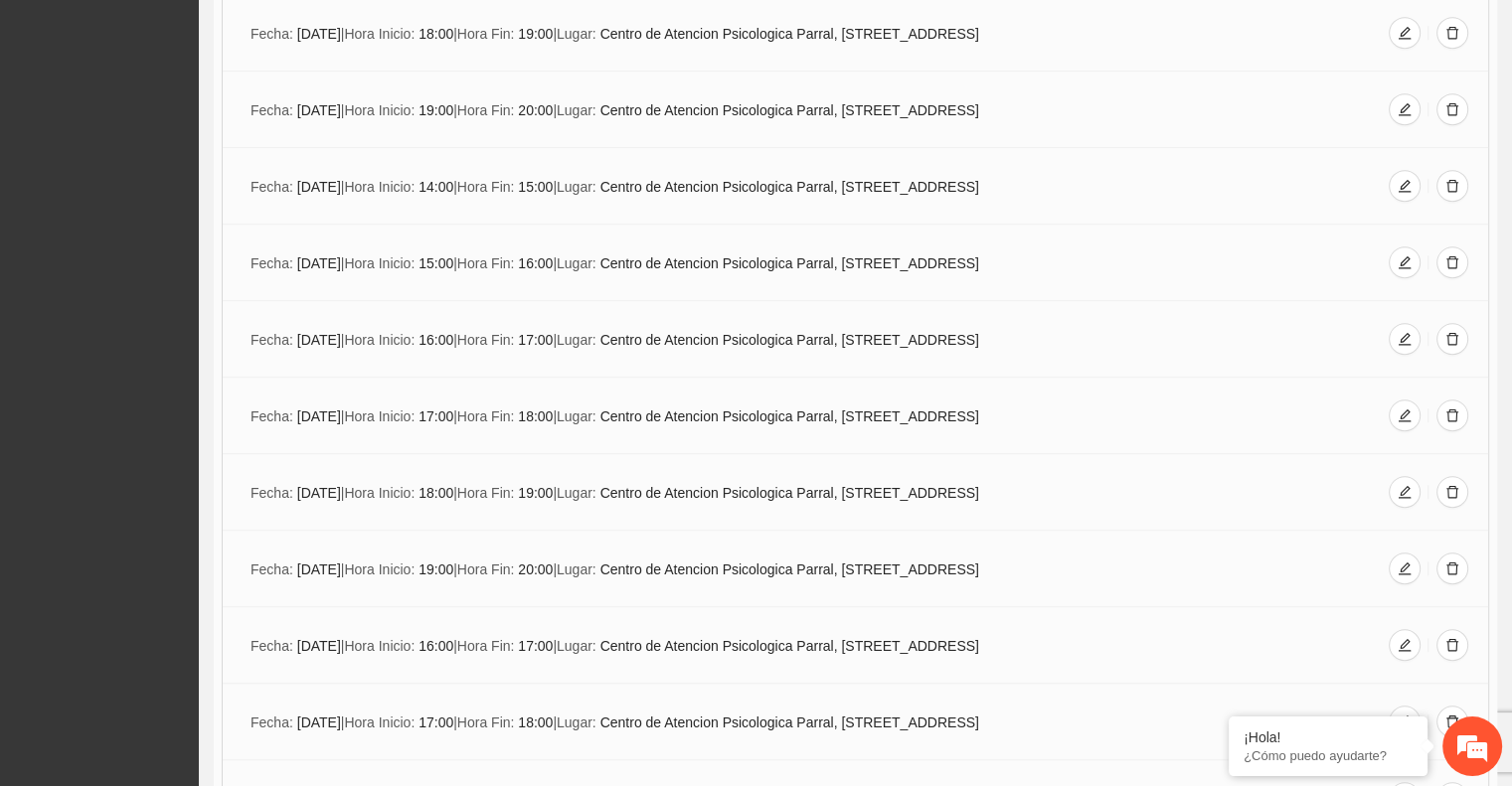 scroll, scrollTop: 16622, scrollLeft: 0, axis: vertical 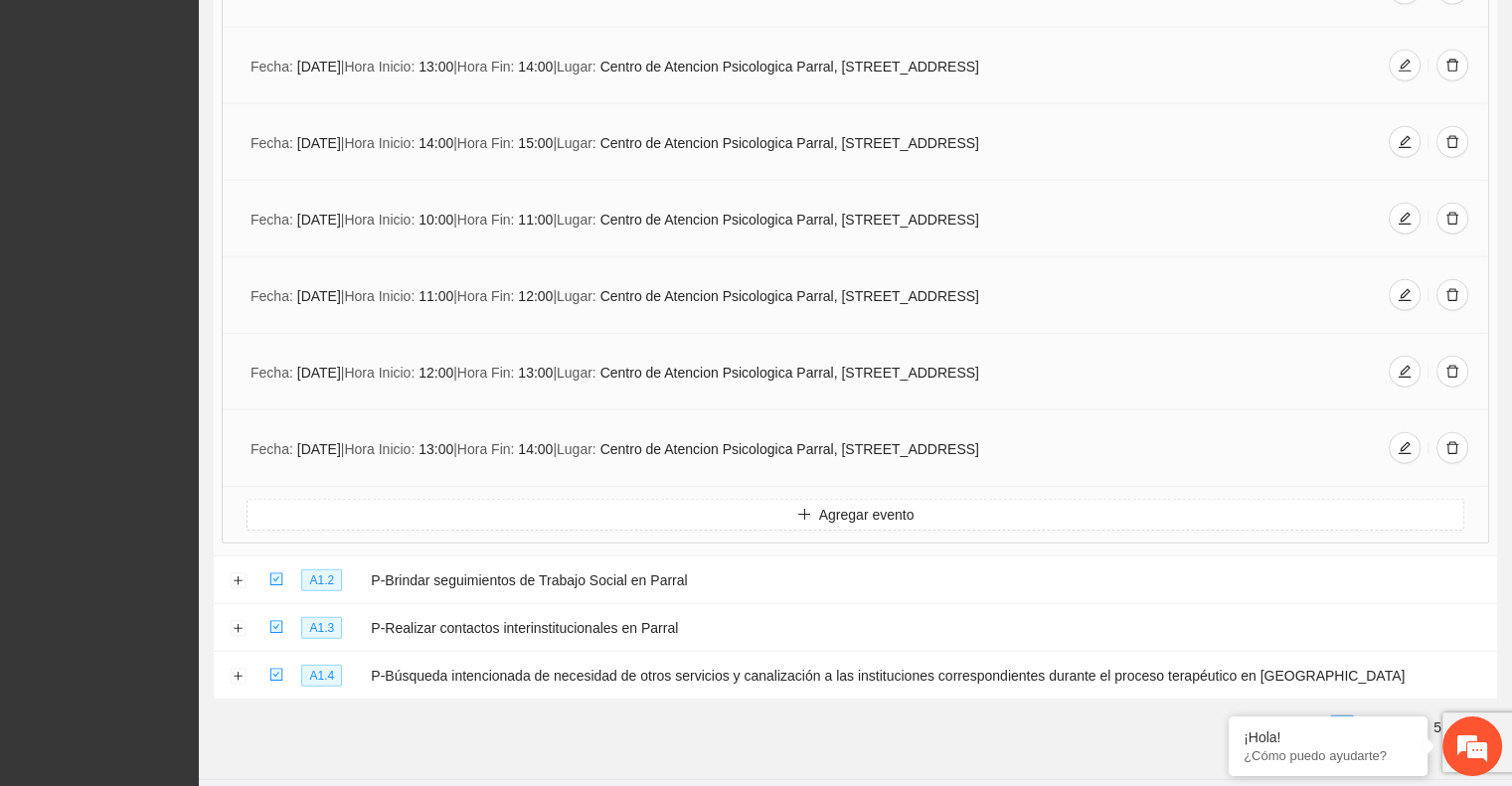 click on "3" at bounding box center [1390, 727] 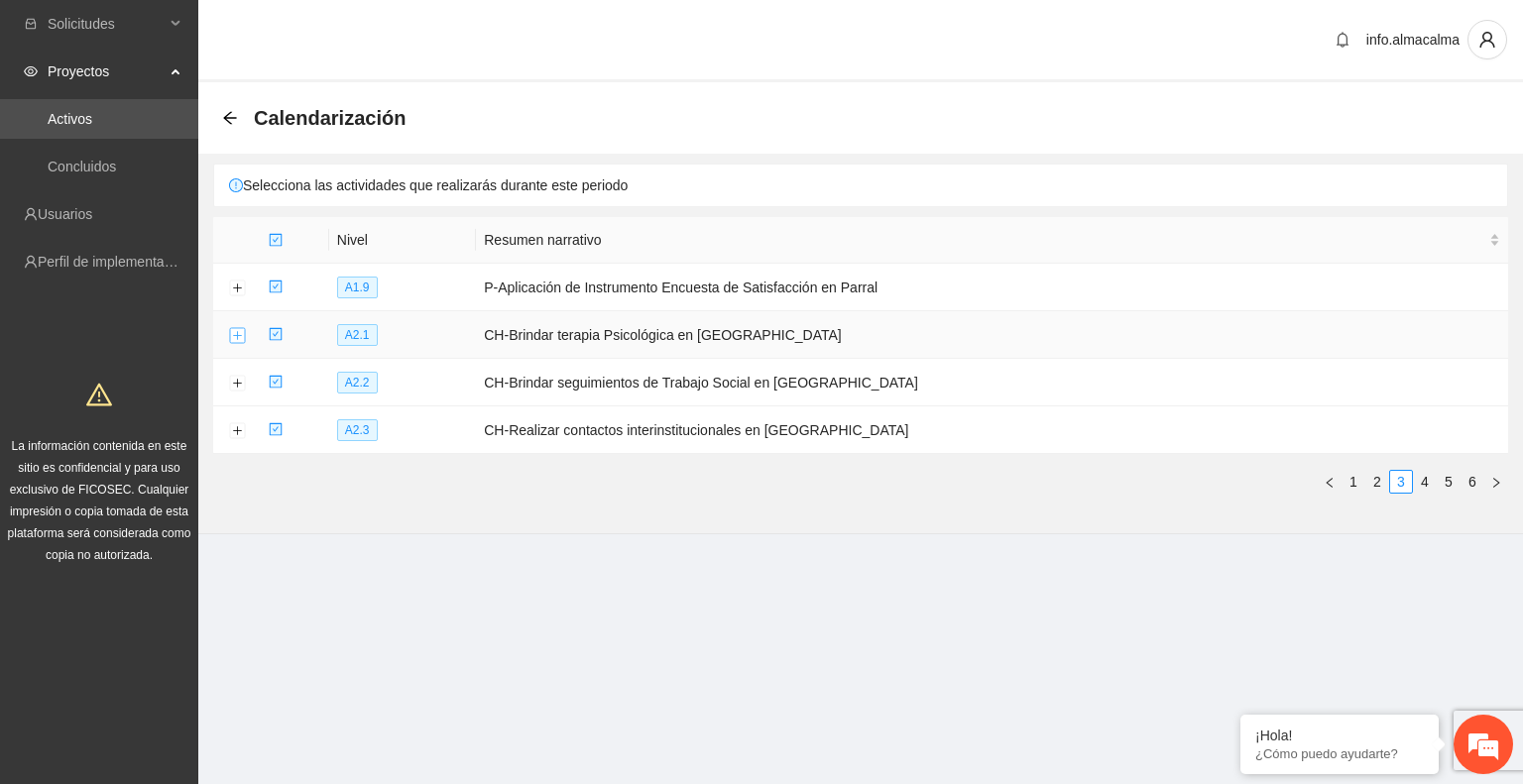 click at bounding box center (237, 336) 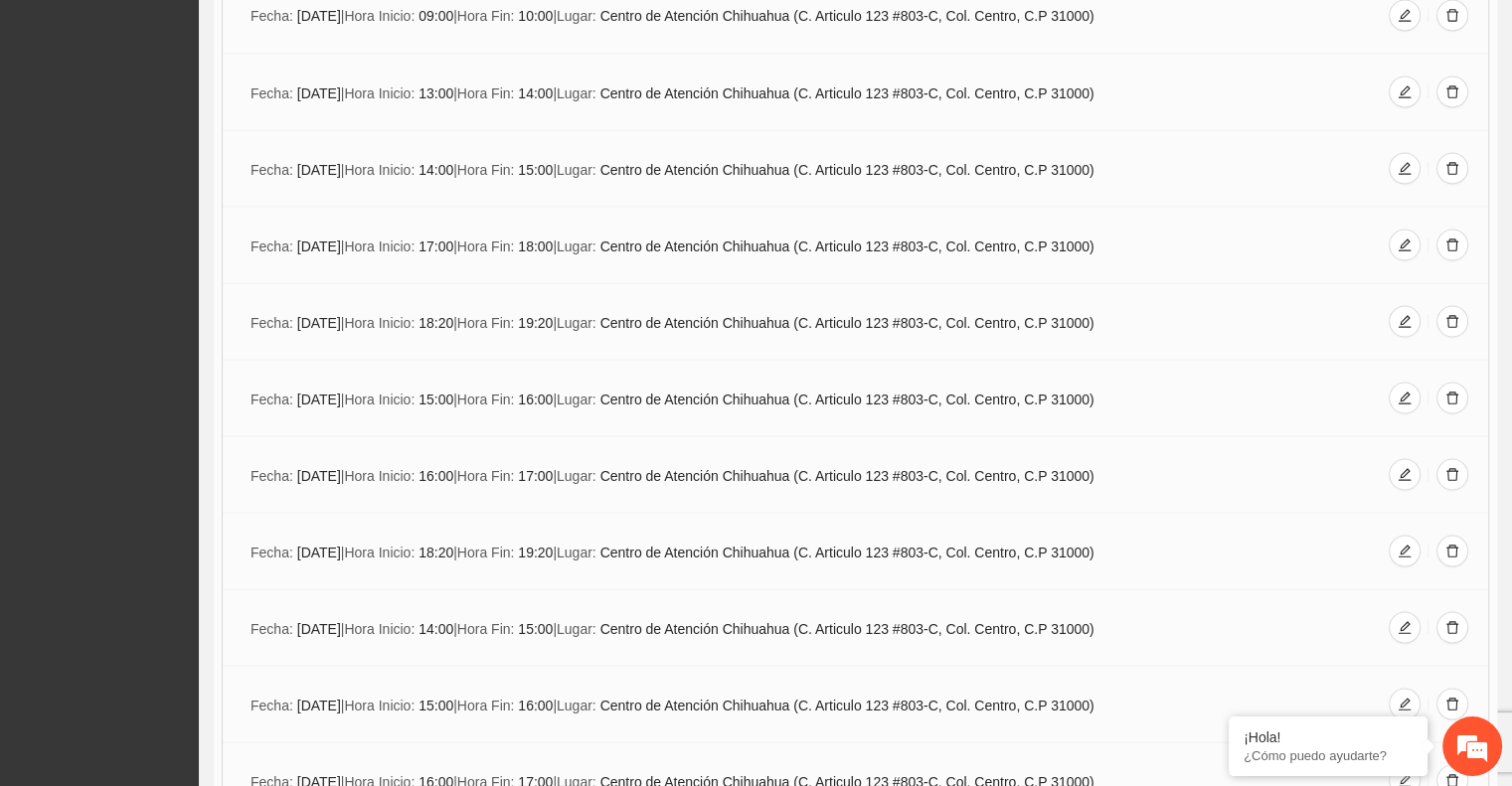 scroll, scrollTop: 3694, scrollLeft: 0, axis: vertical 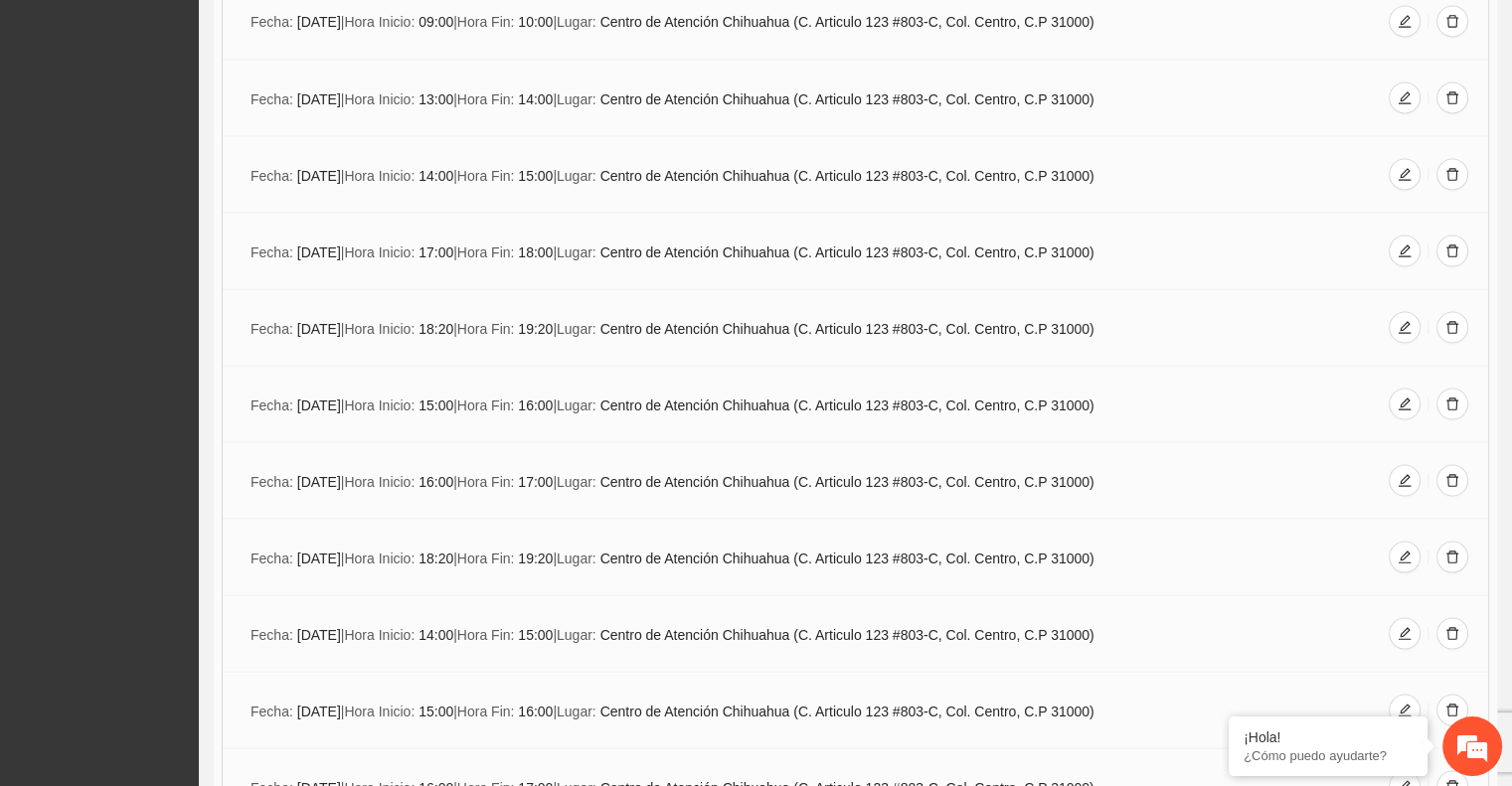 click on "|  Hora Inicio:" at bounding box center (380, 328) 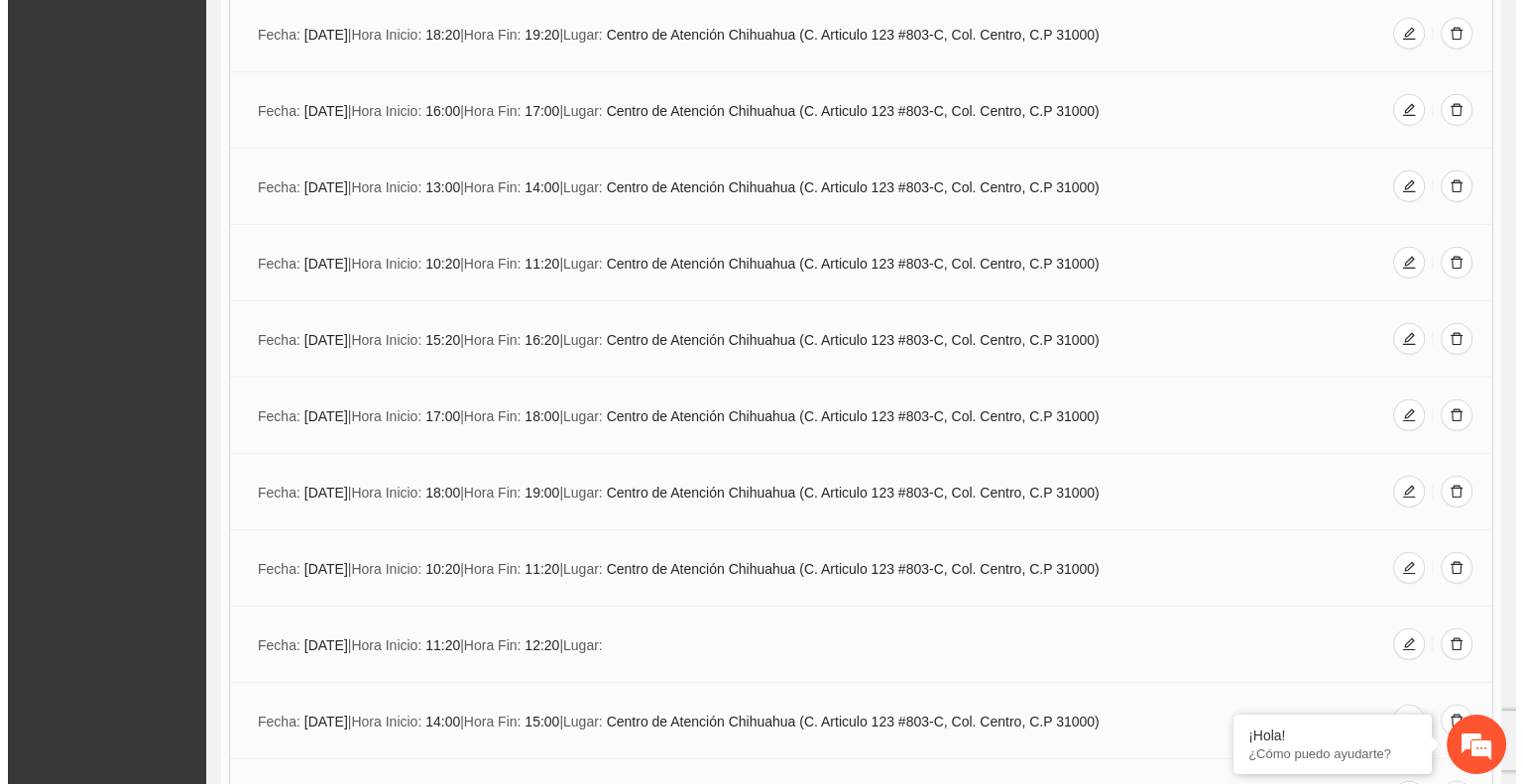 scroll, scrollTop: 5767, scrollLeft: 0, axis: vertical 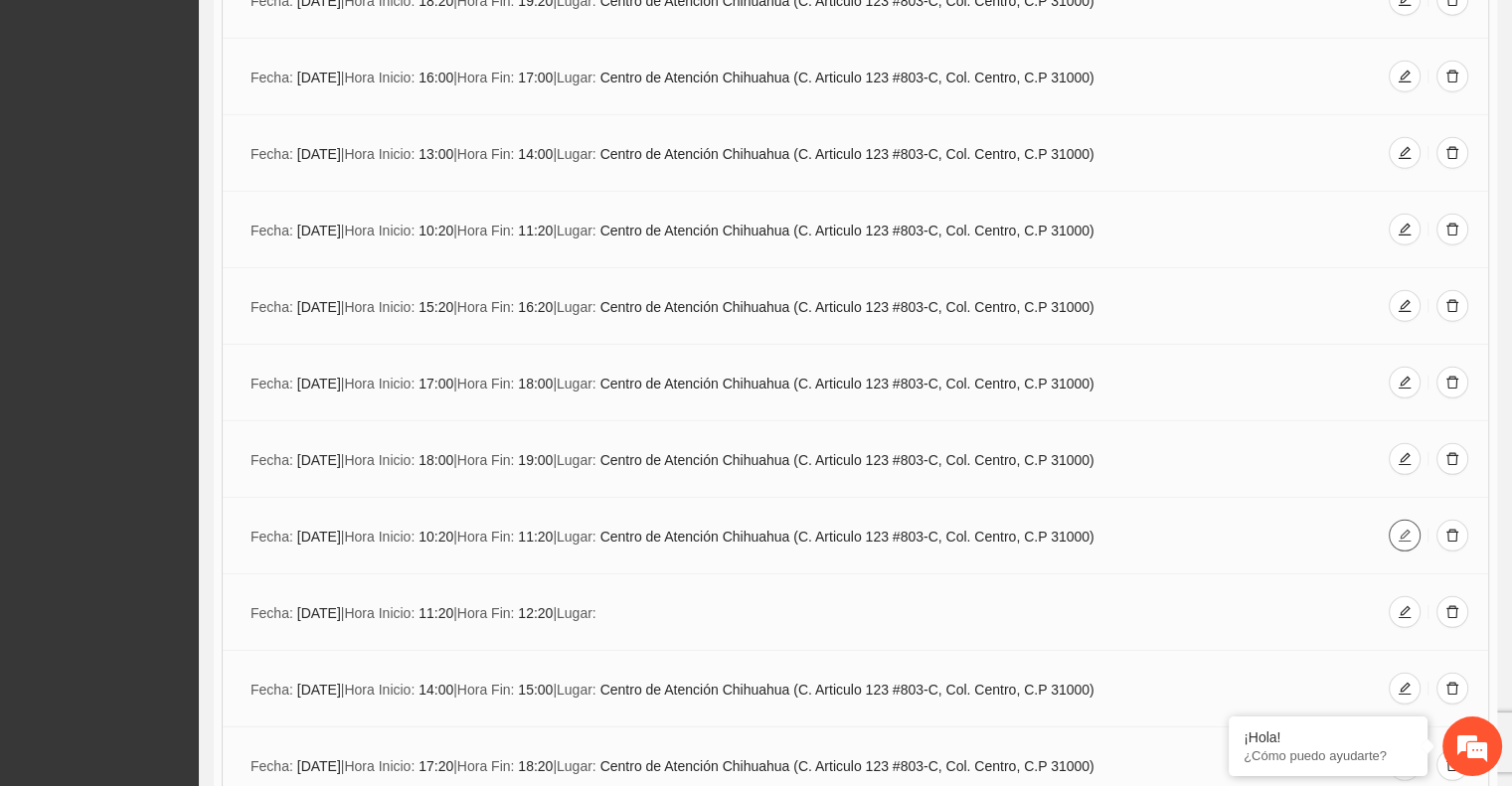 click 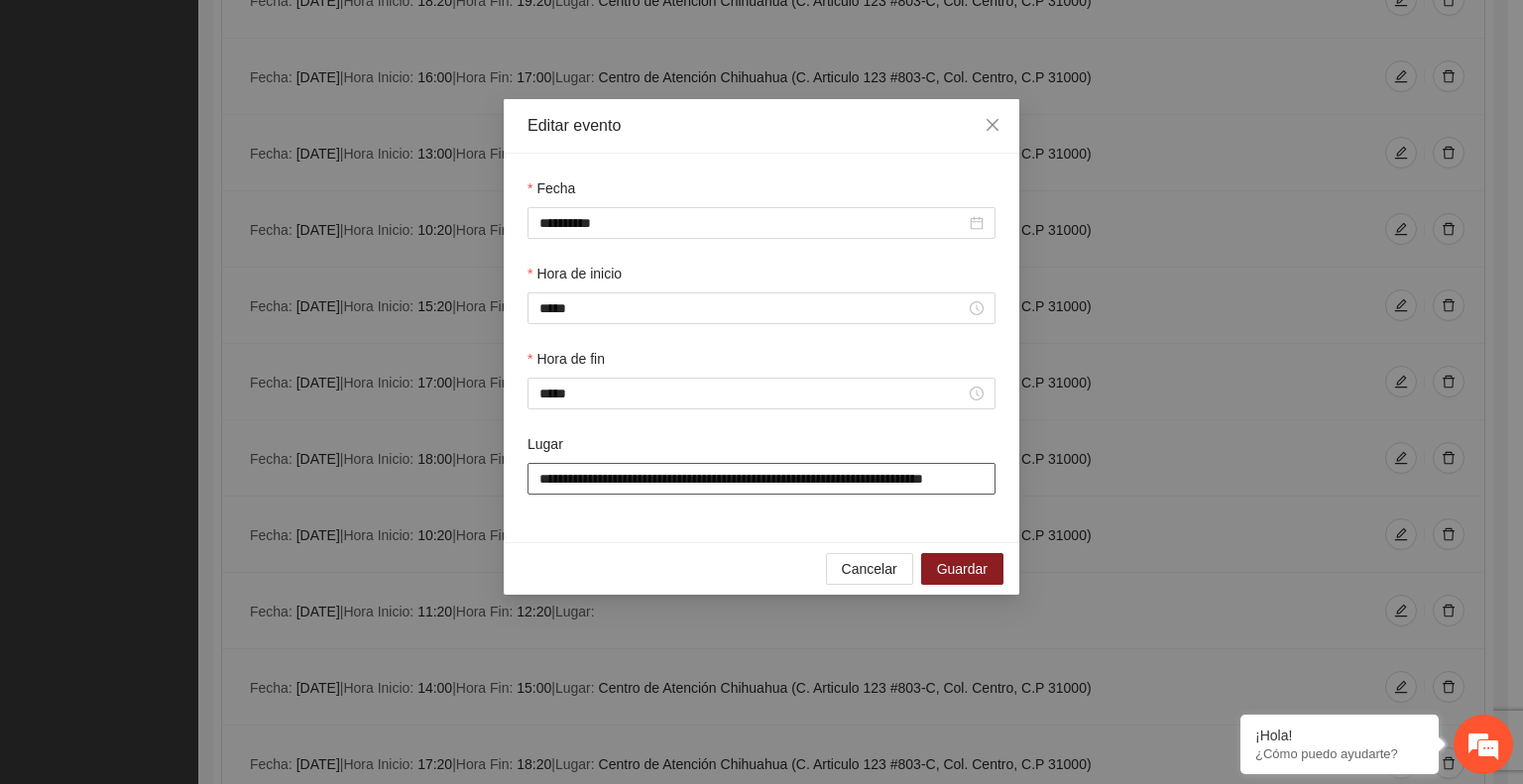 scroll, scrollTop: 0, scrollLeft: 36, axis: horizontal 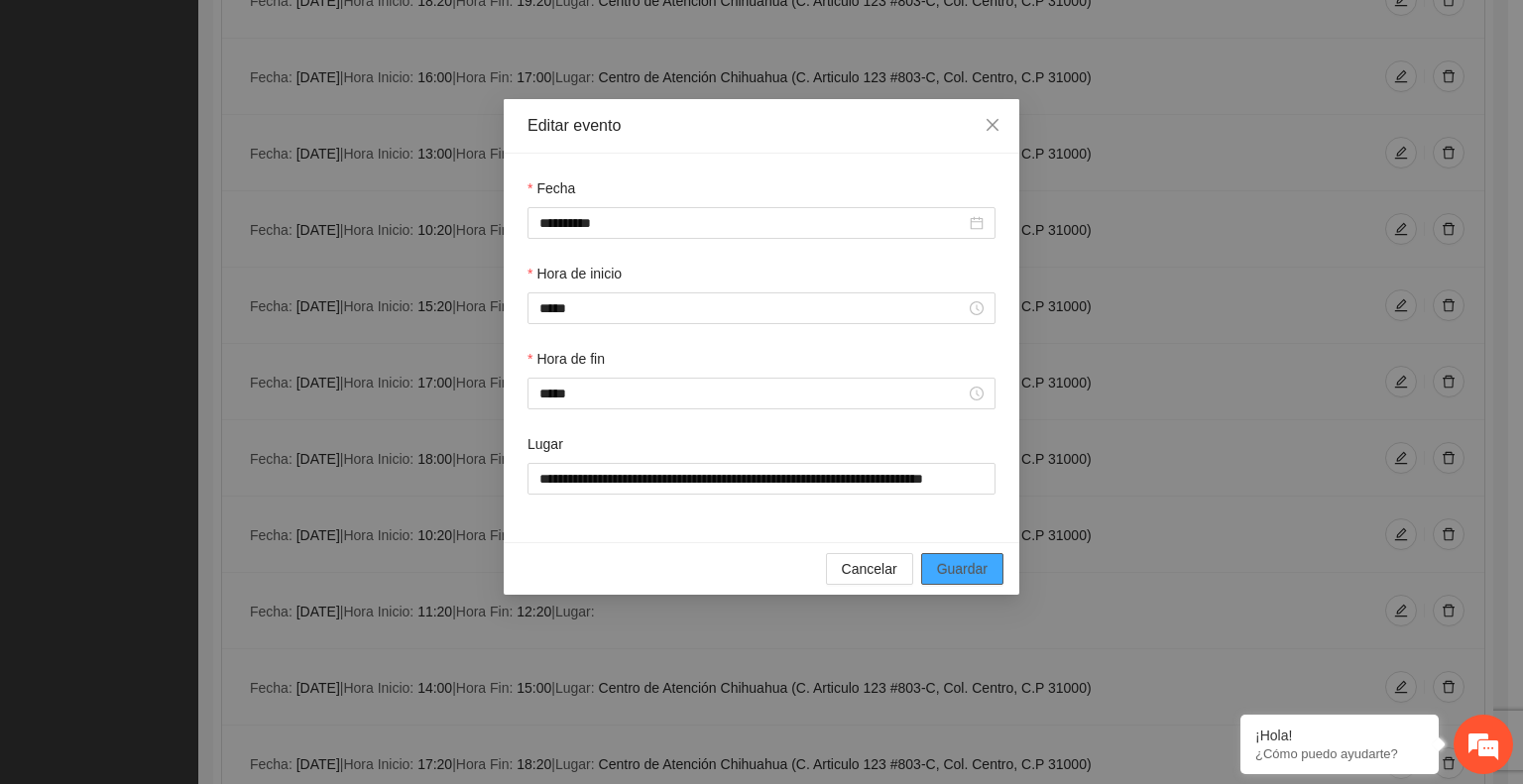 click on "Guardar" at bounding box center (962, 569) 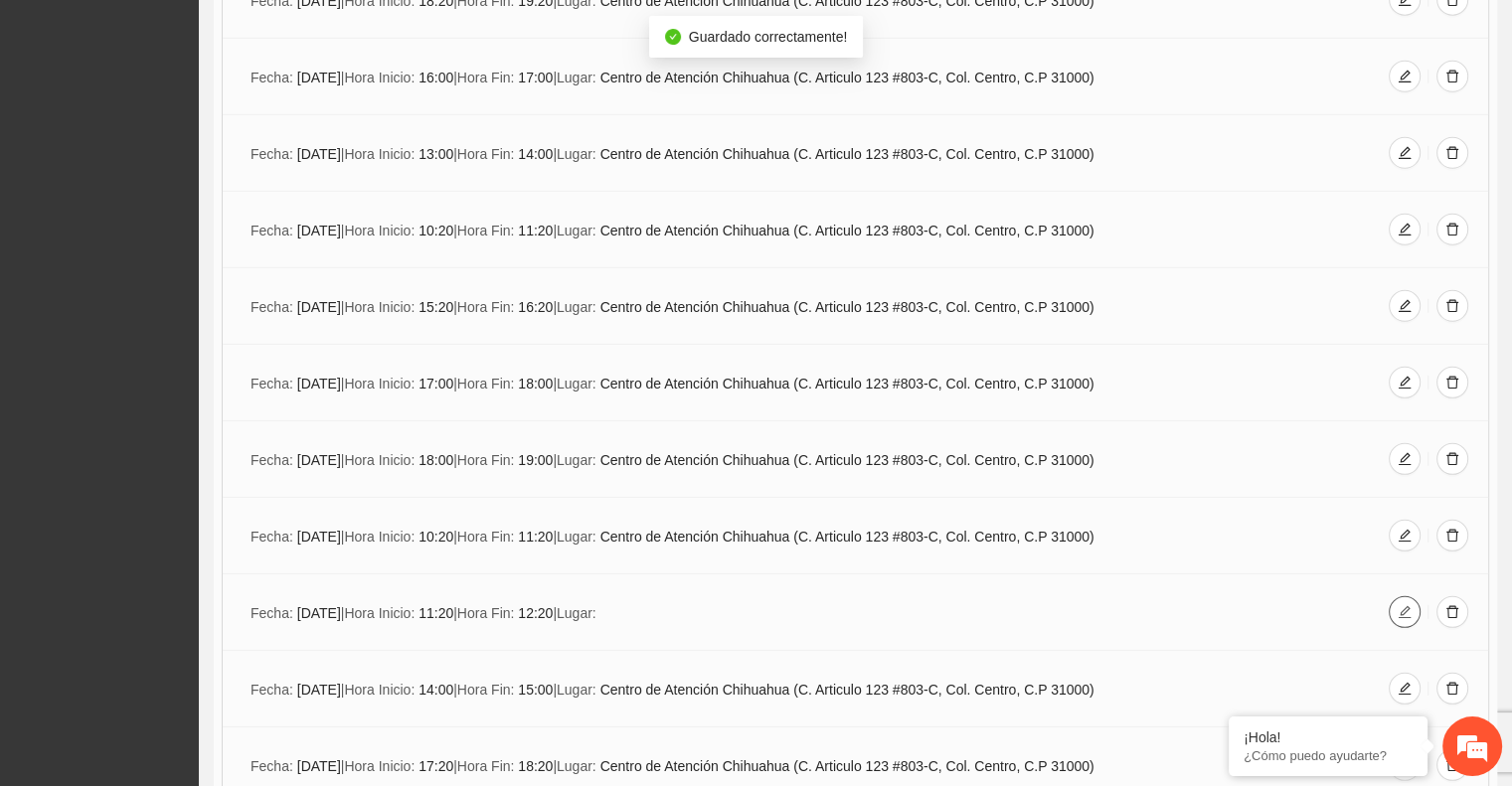 click 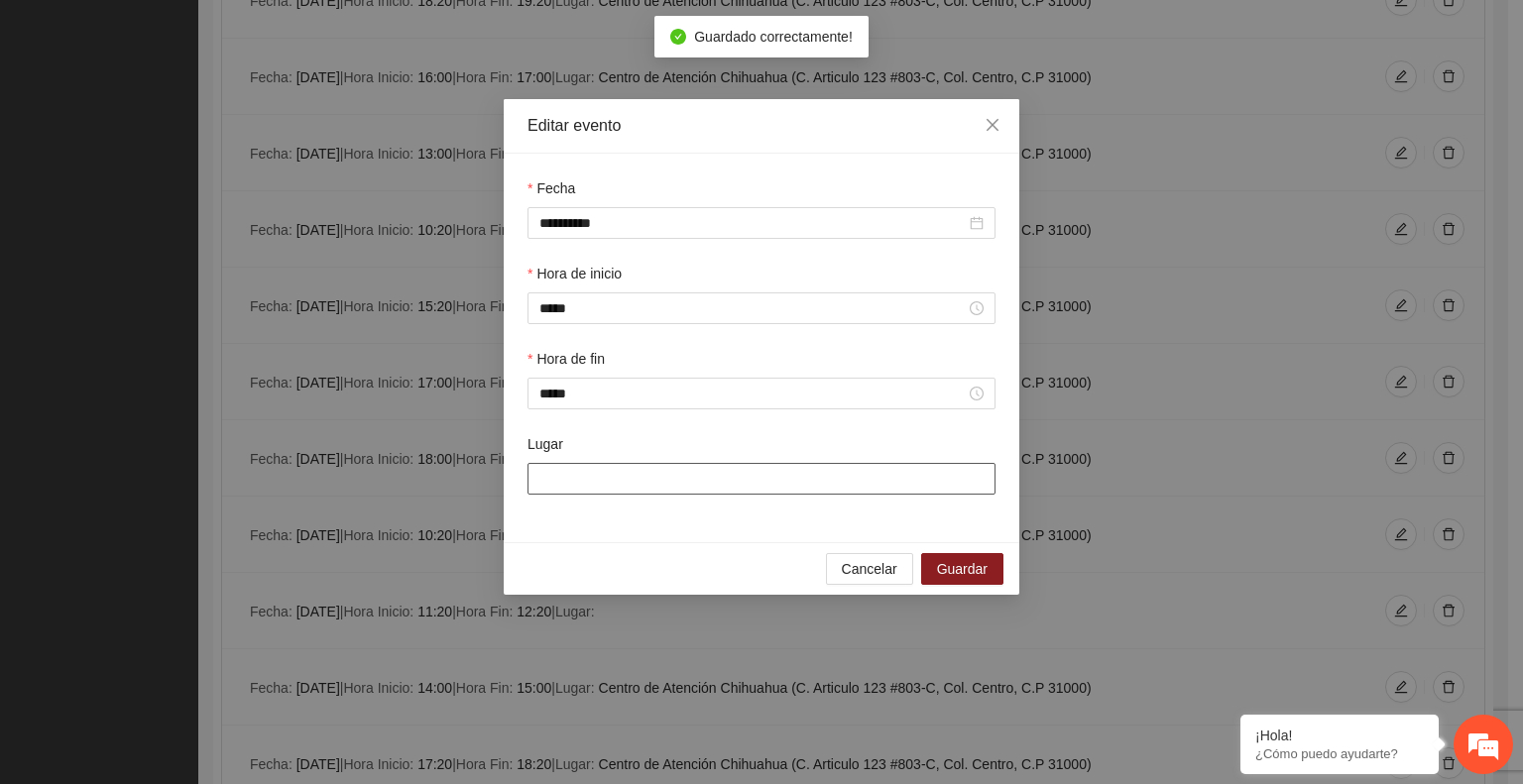 click on "Lugar" at bounding box center (762, 479) 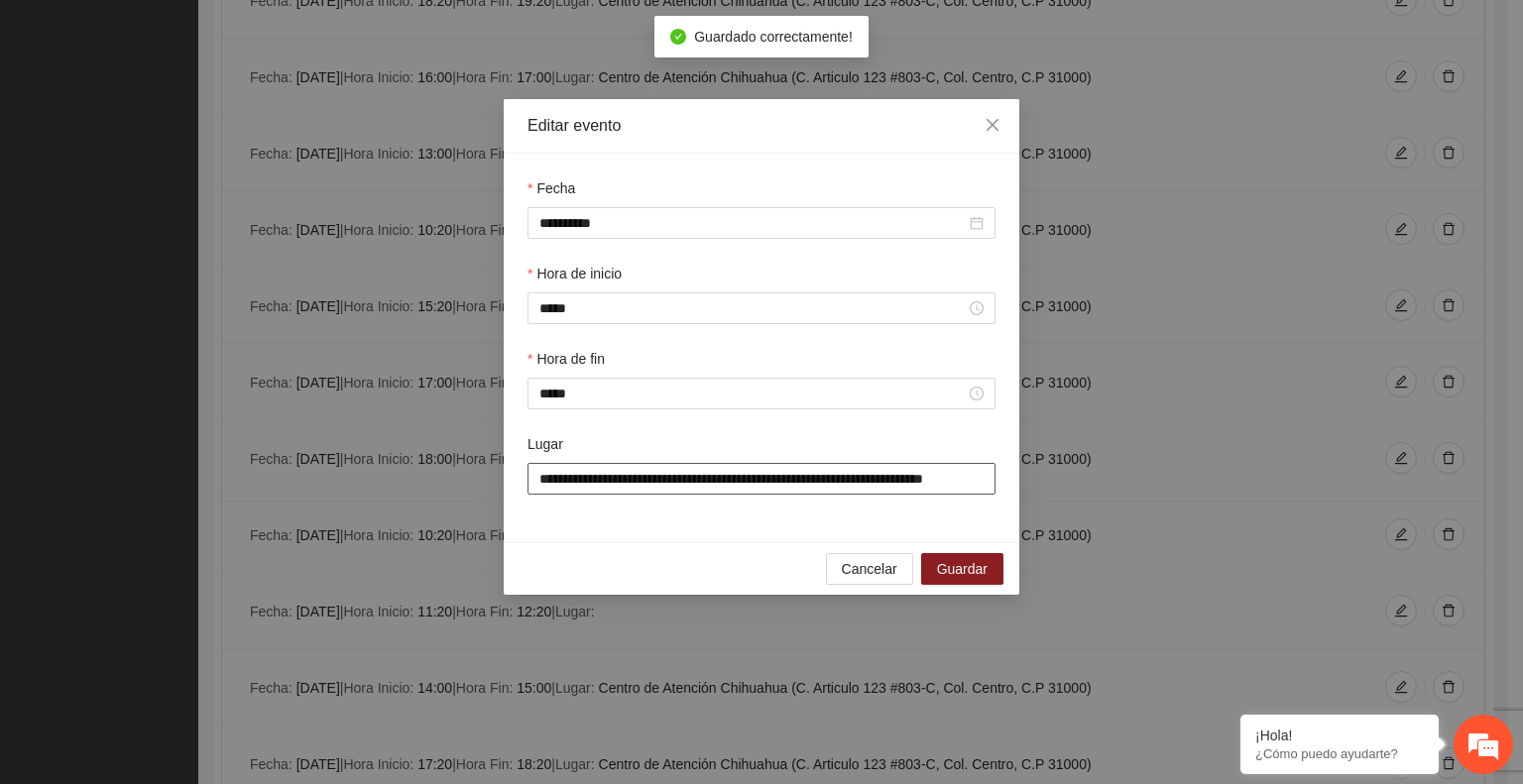 scroll, scrollTop: 0, scrollLeft: 36, axis: horizontal 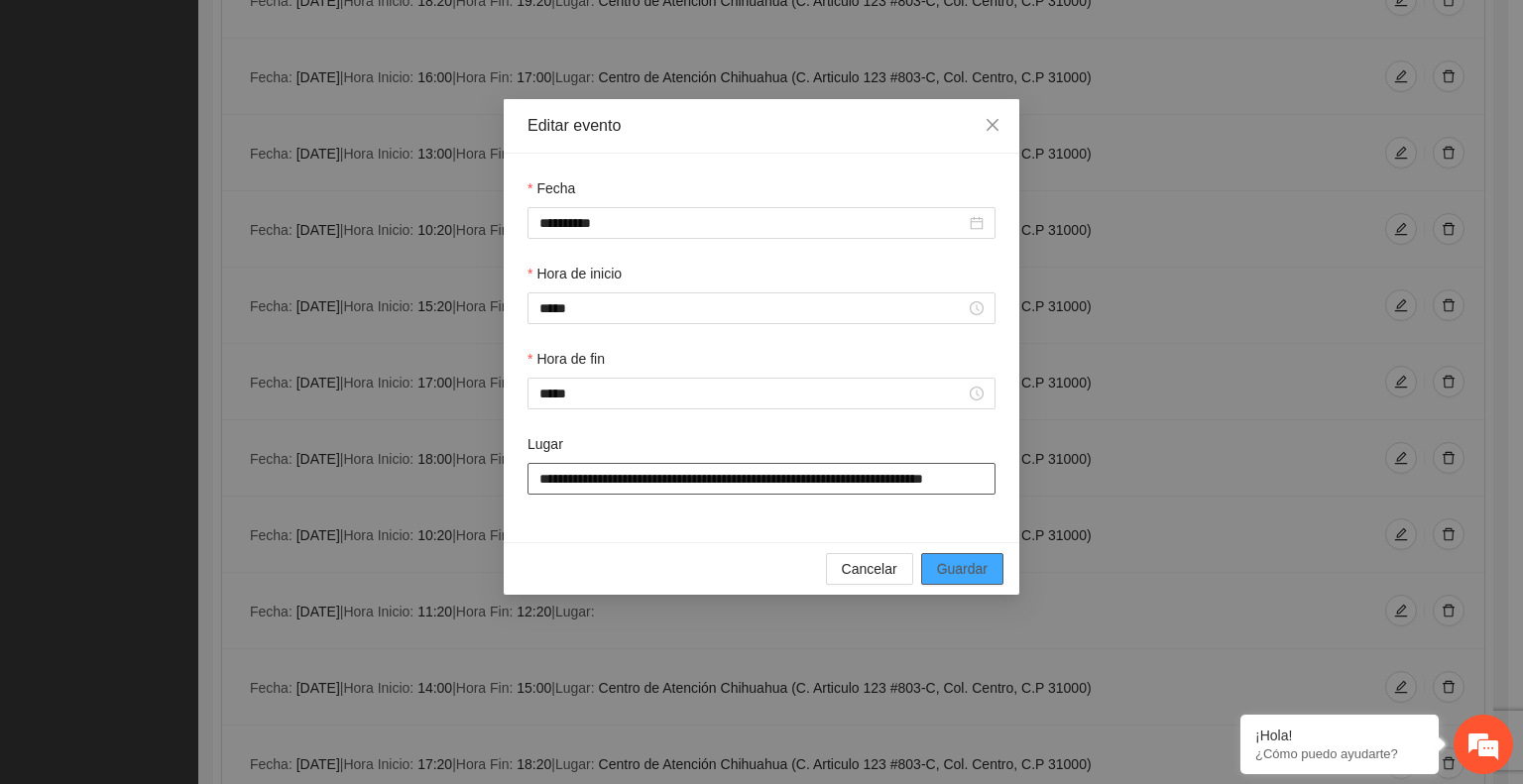 type on "**********" 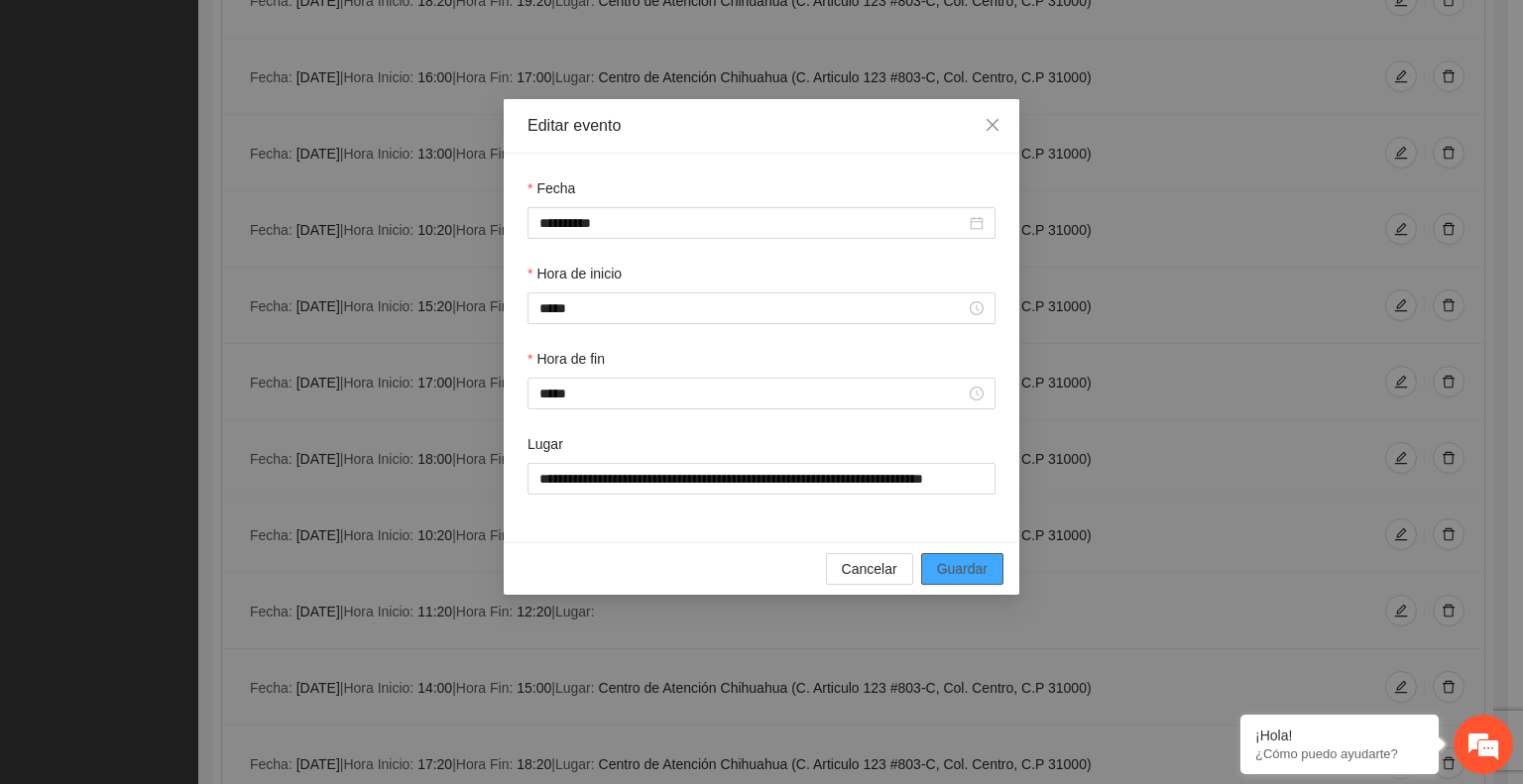 click on "Guardar" at bounding box center (962, 569) 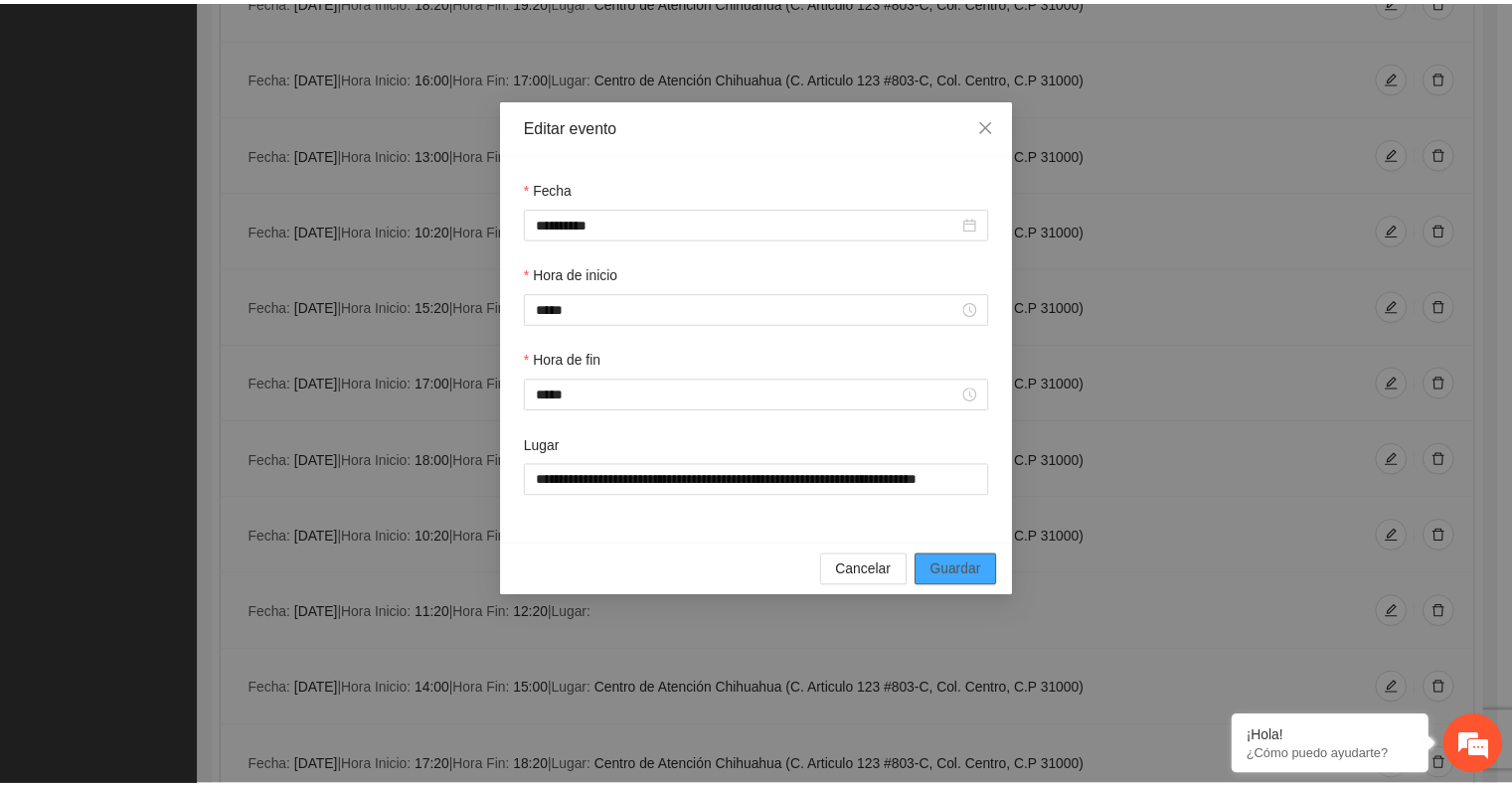 scroll, scrollTop: 0, scrollLeft: 0, axis: both 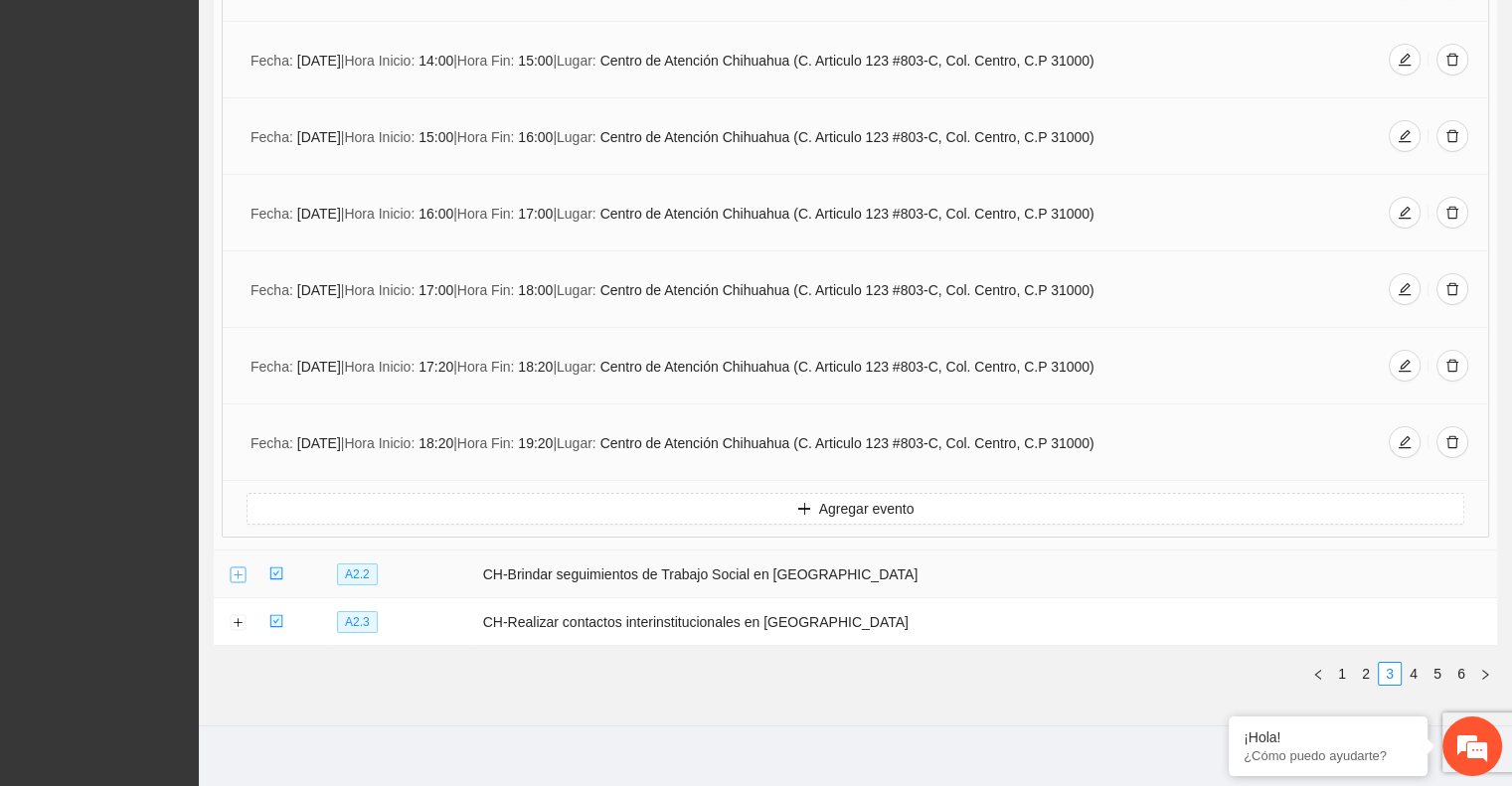 click at bounding box center [238, 575] 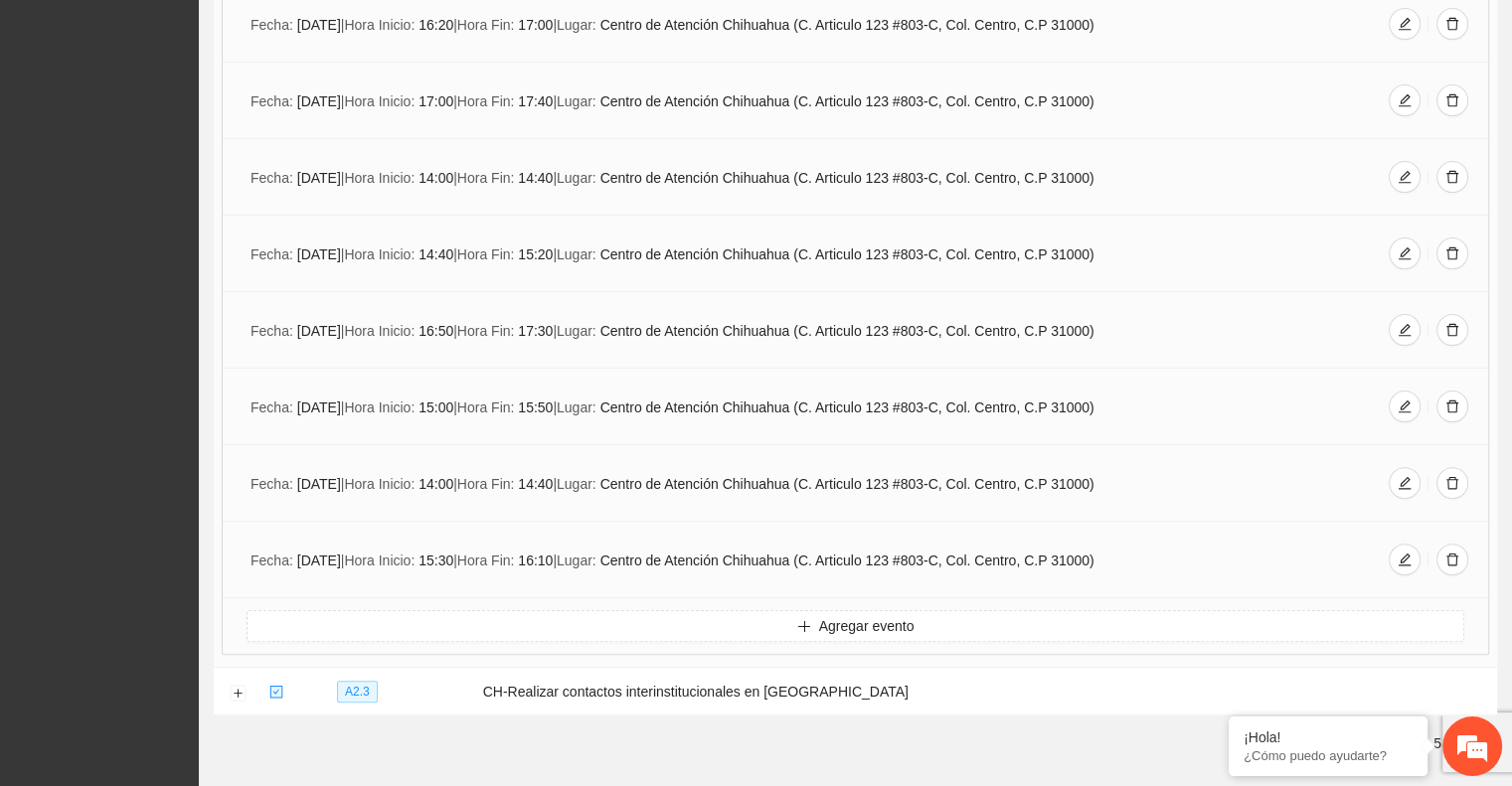 scroll, scrollTop: 8048, scrollLeft: 0, axis: vertical 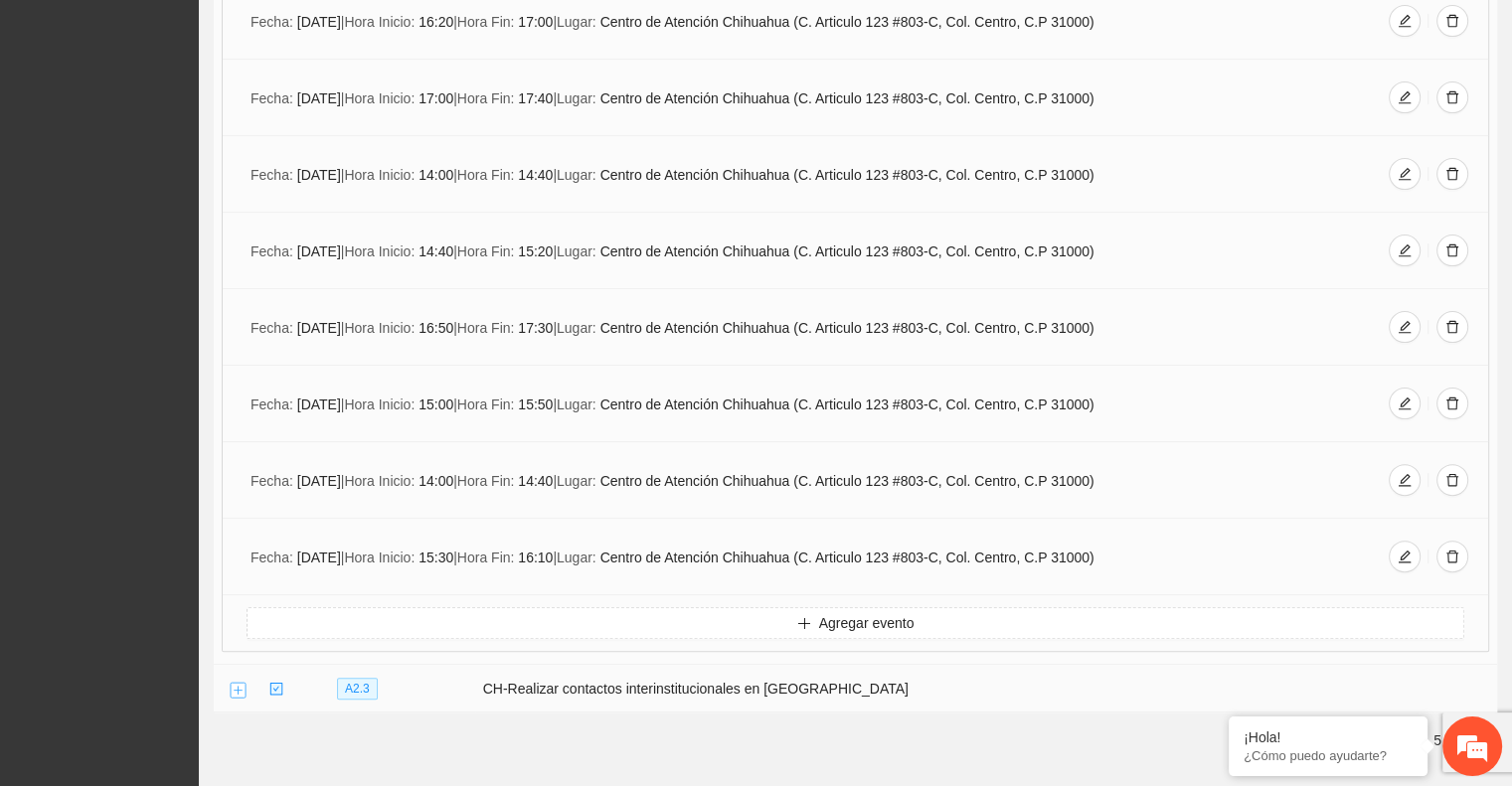 click at bounding box center [238, 690] 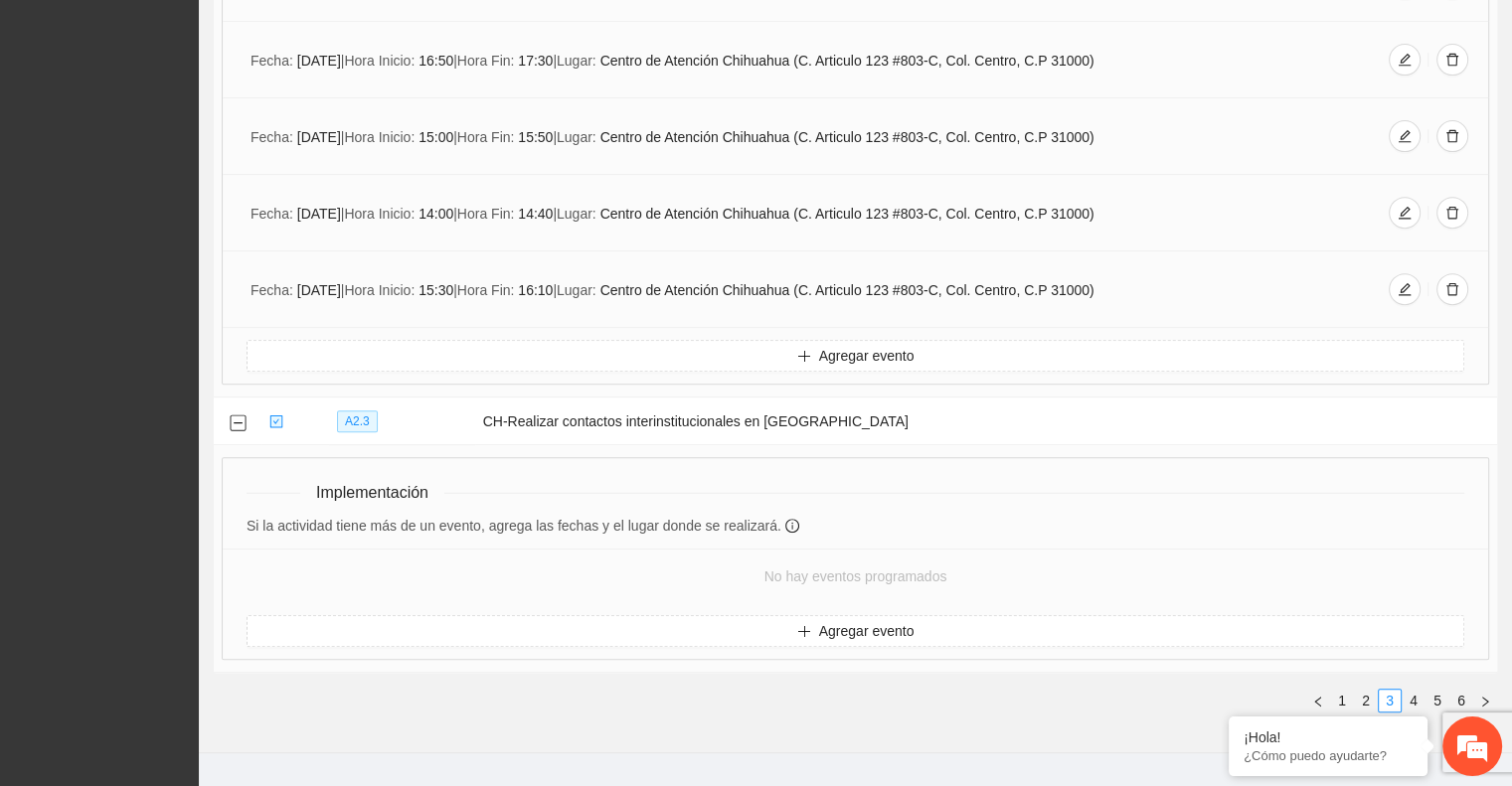 scroll, scrollTop: 8337, scrollLeft: 0, axis: vertical 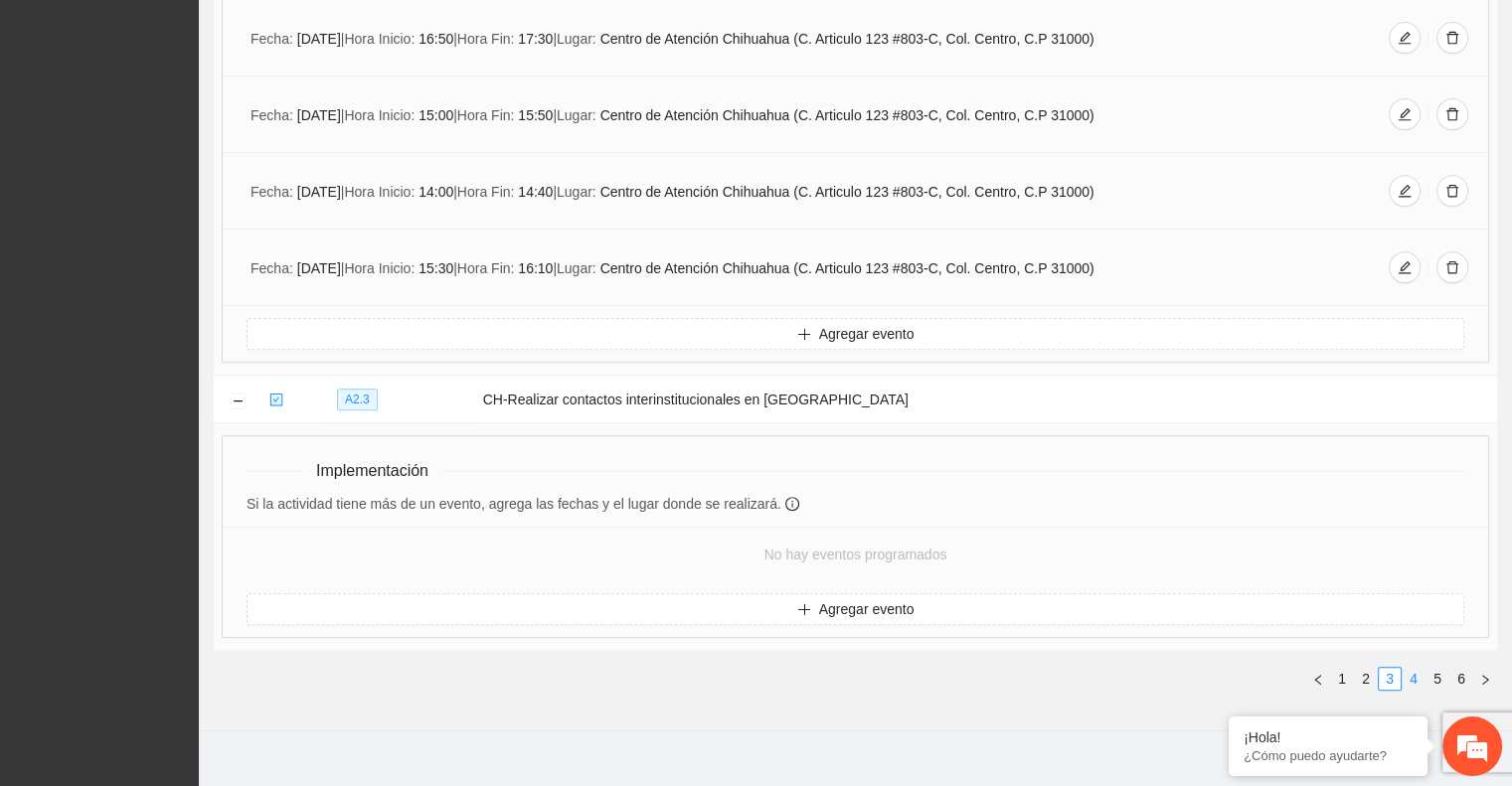click on "4" at bounding box center [1414, 679] 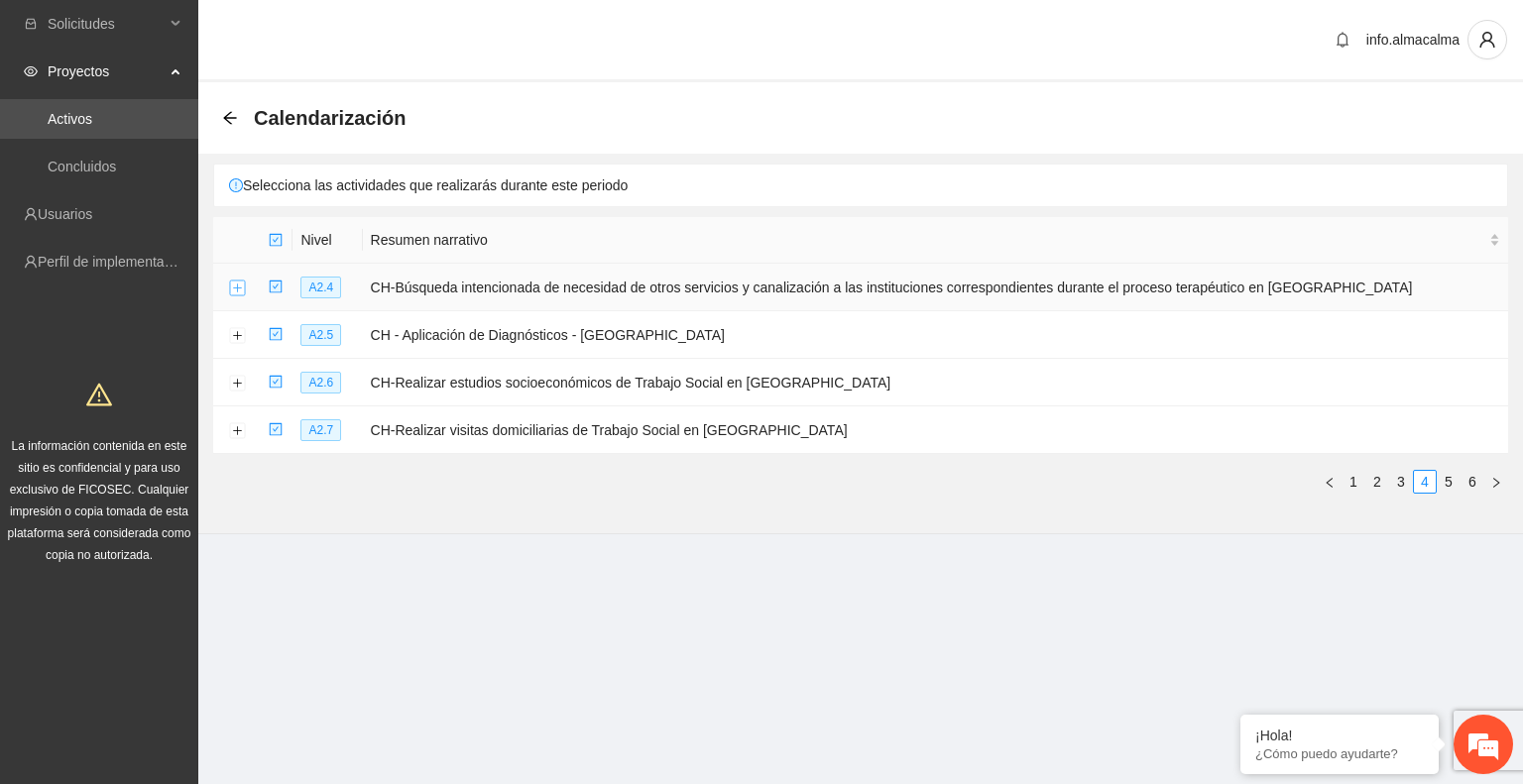 click at bounding box center (237, 288) 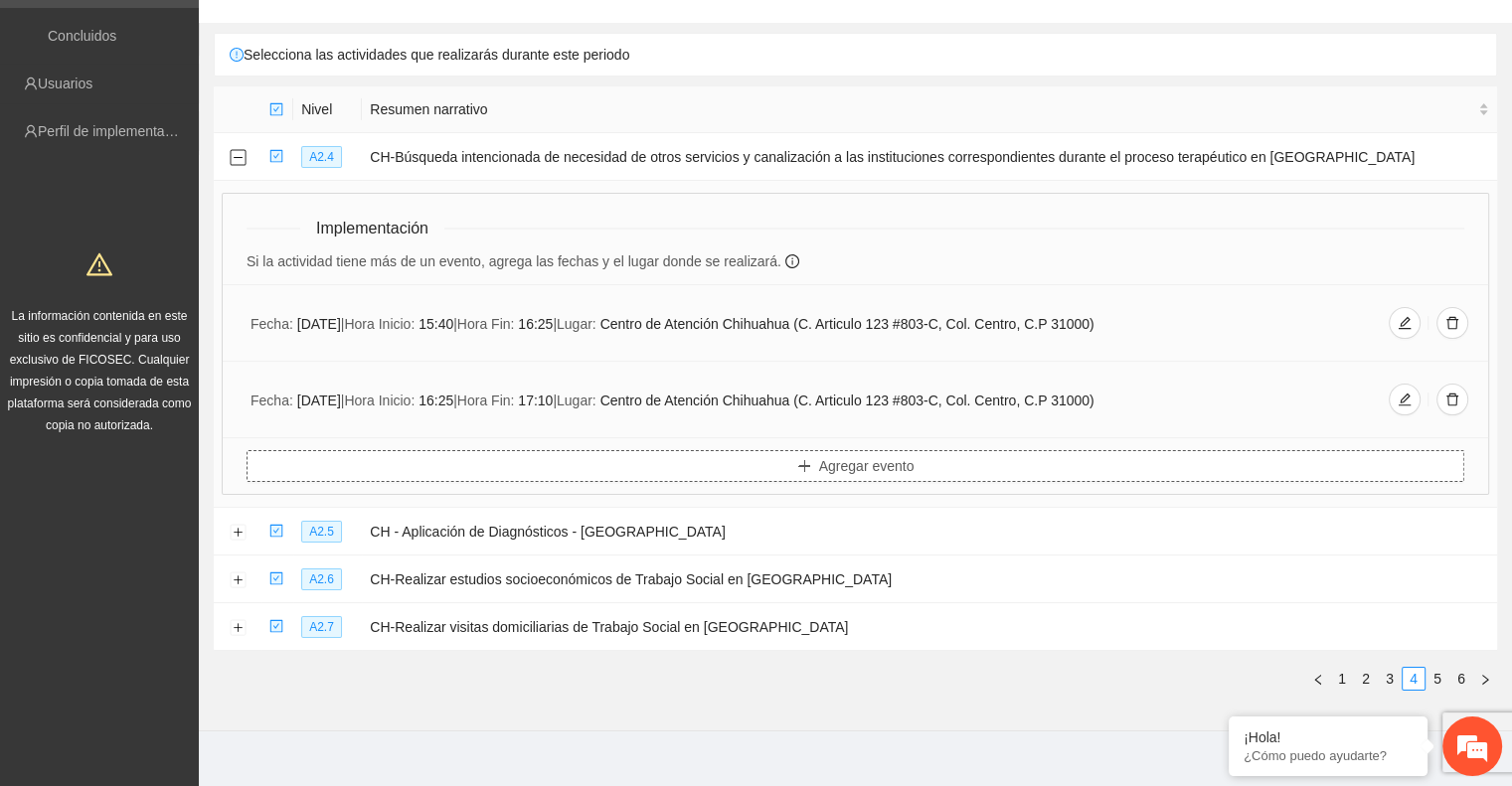 scroll, scrollTop: 153, scrollLeft: 0, axis: vertical 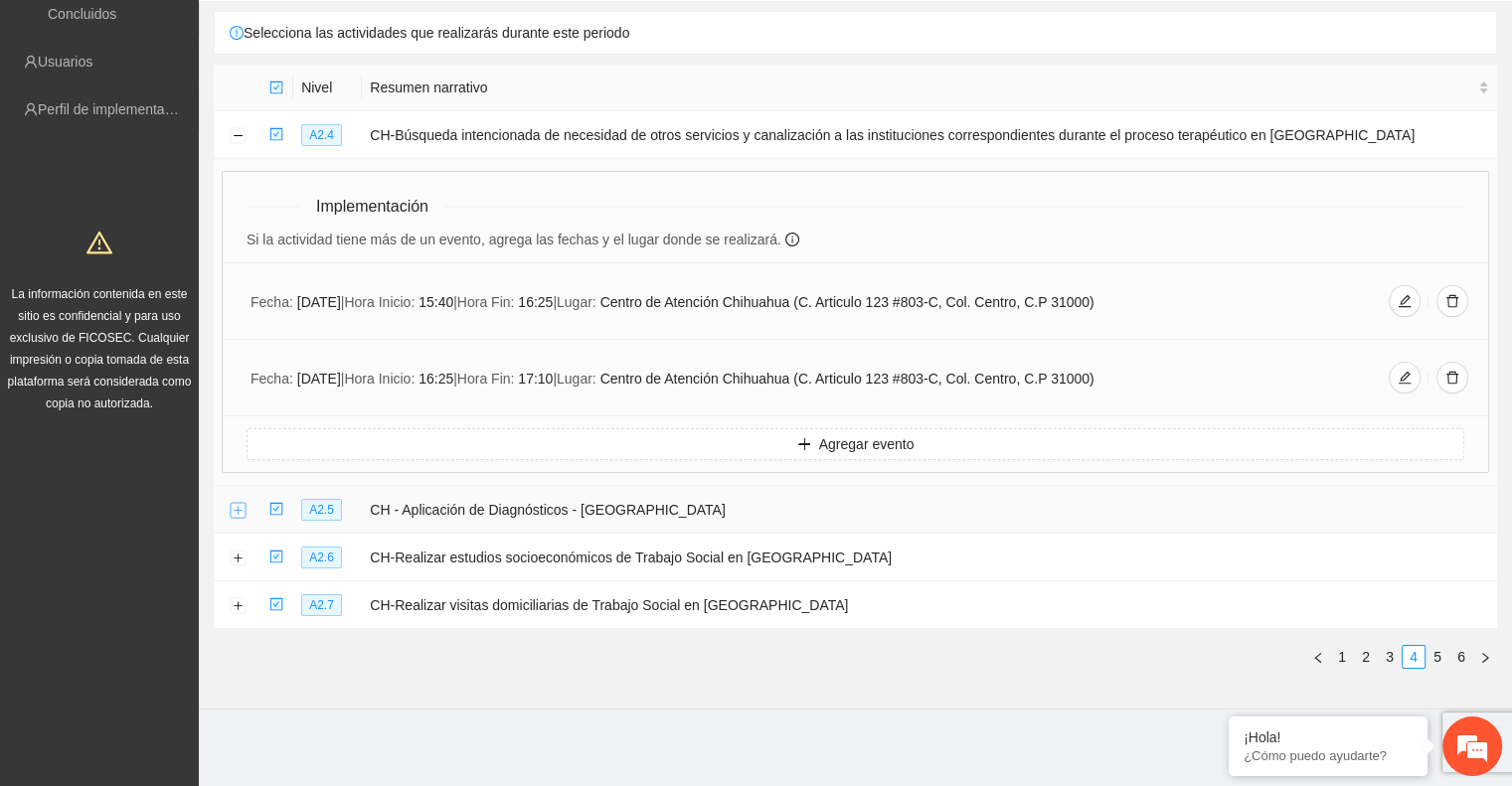 click at bounding box center (238, 511) 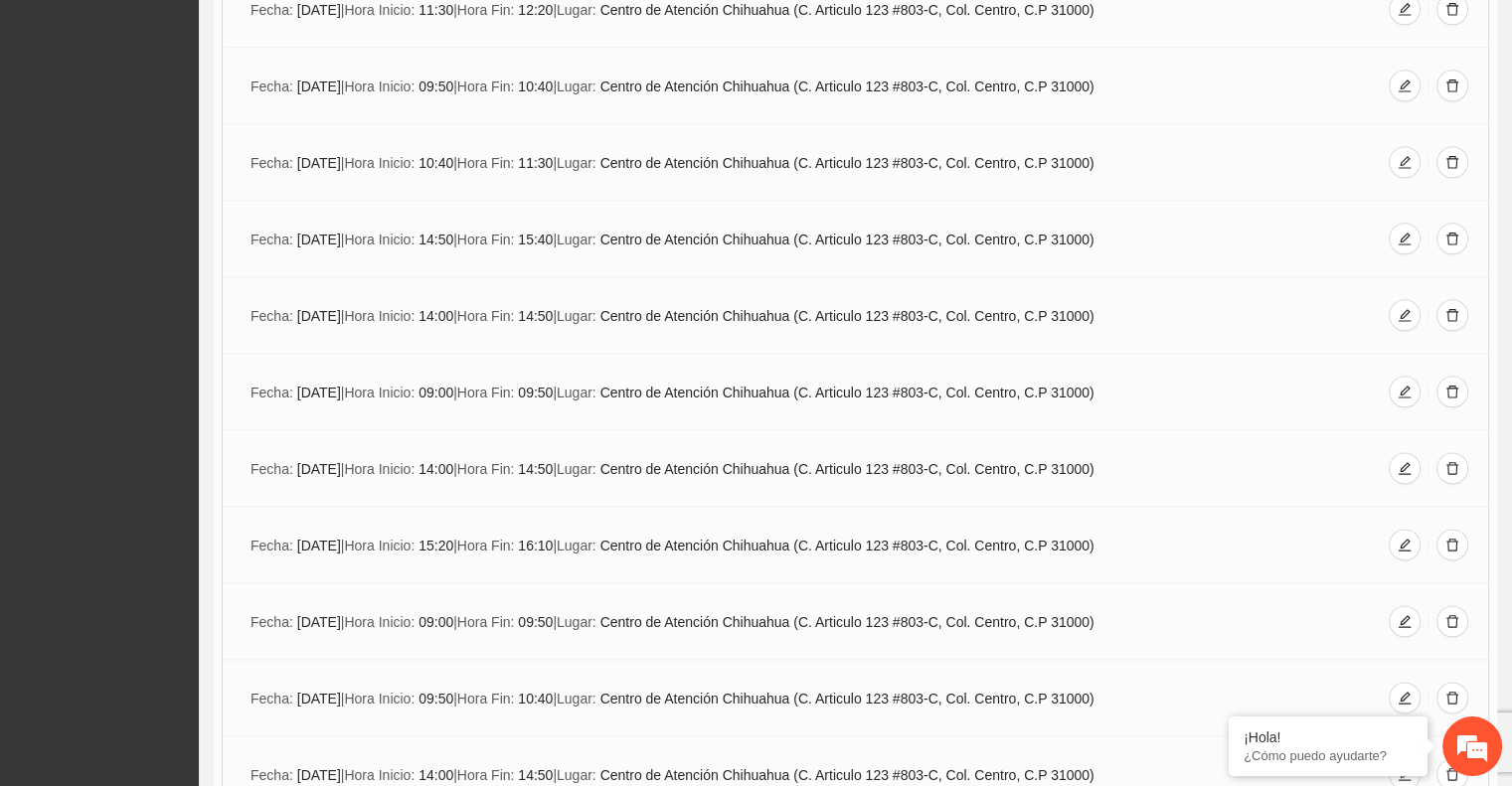 scroll, scrollTop: 2845, scrollLeft: 0, axis: vertical 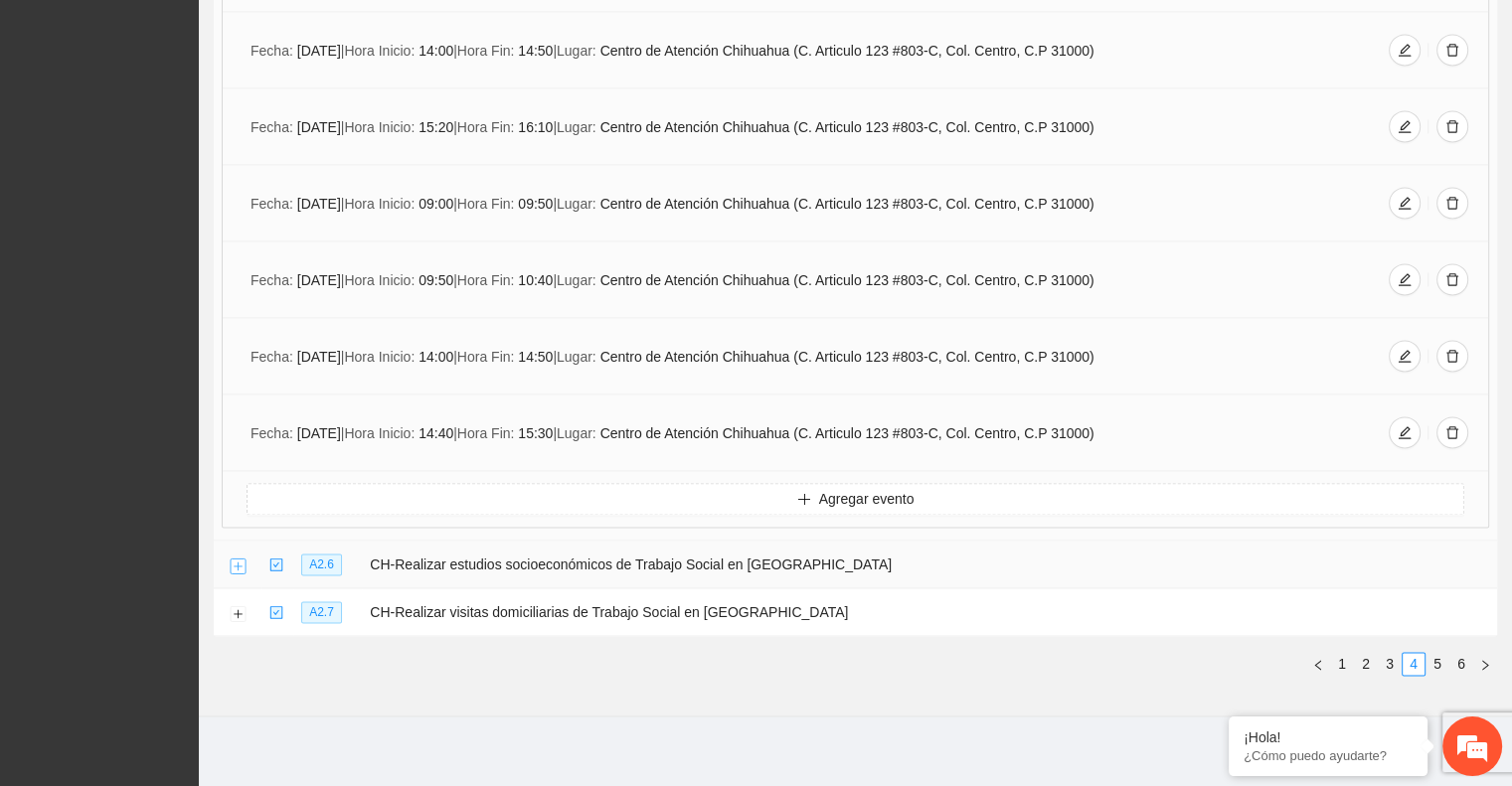 click at bounding box center (238, 565) 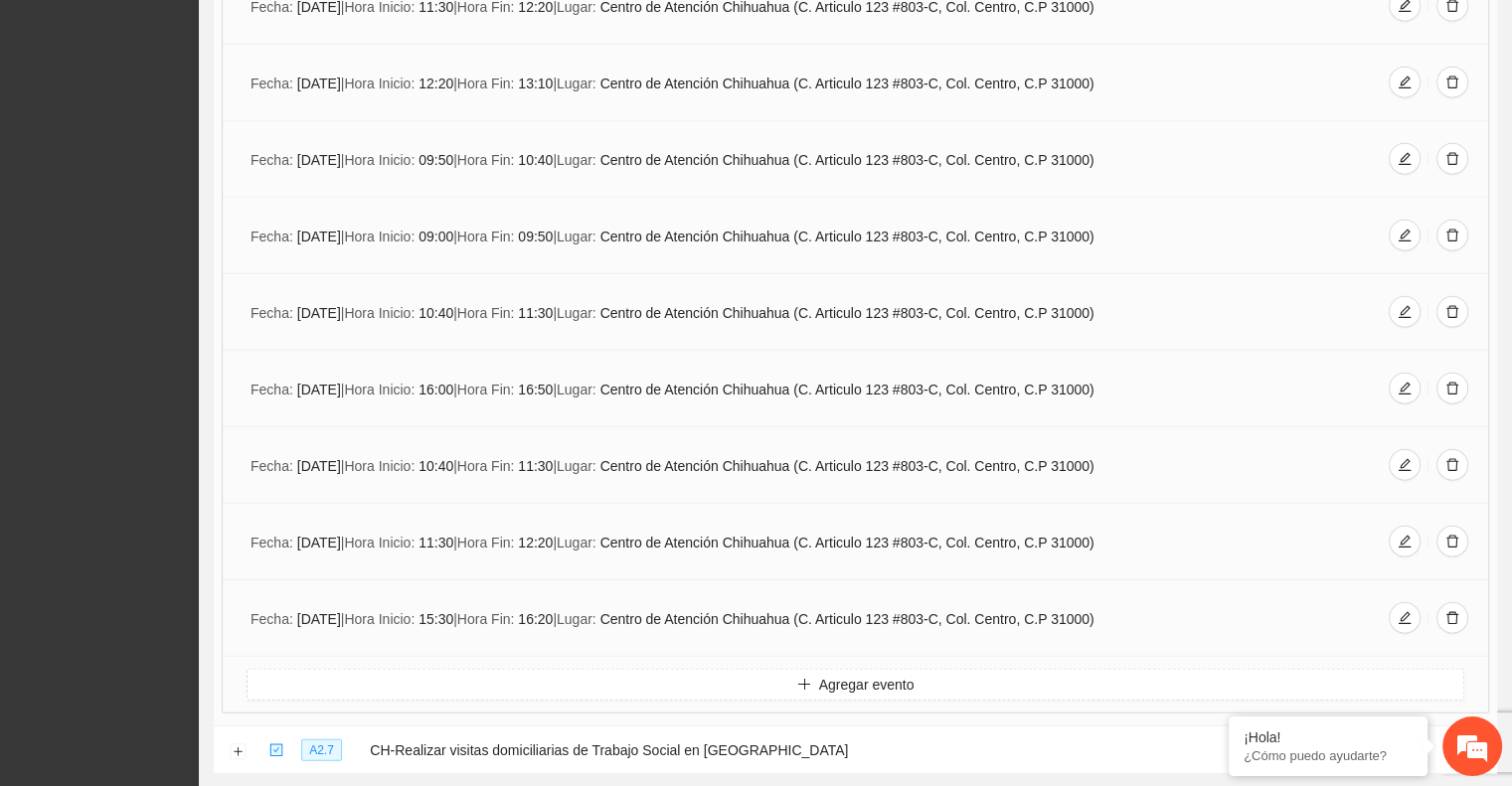 scroll, scrollTop: 5173, scrollLeft: 0, axis: vertical 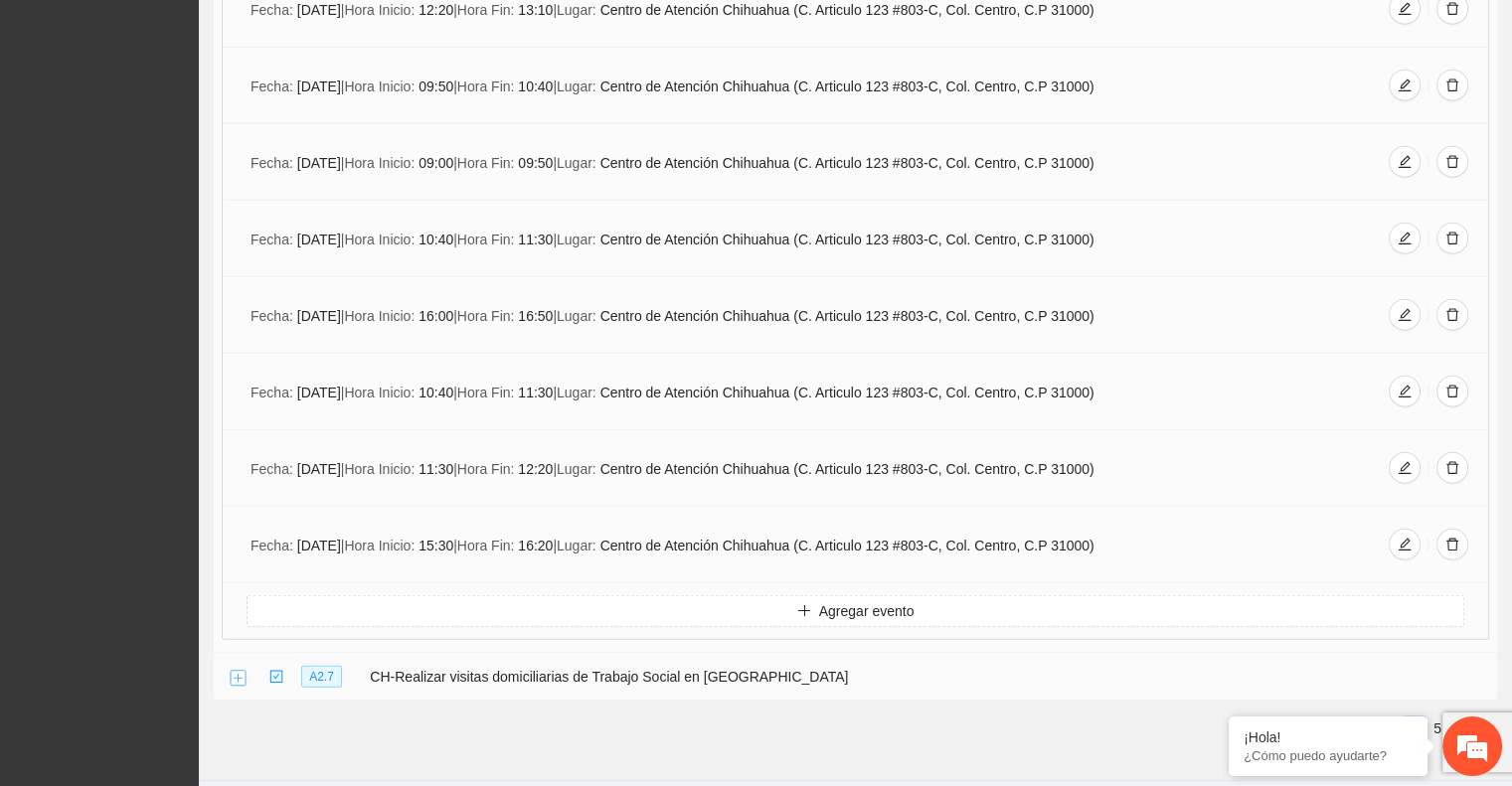 click at bounding box center [238, 678] 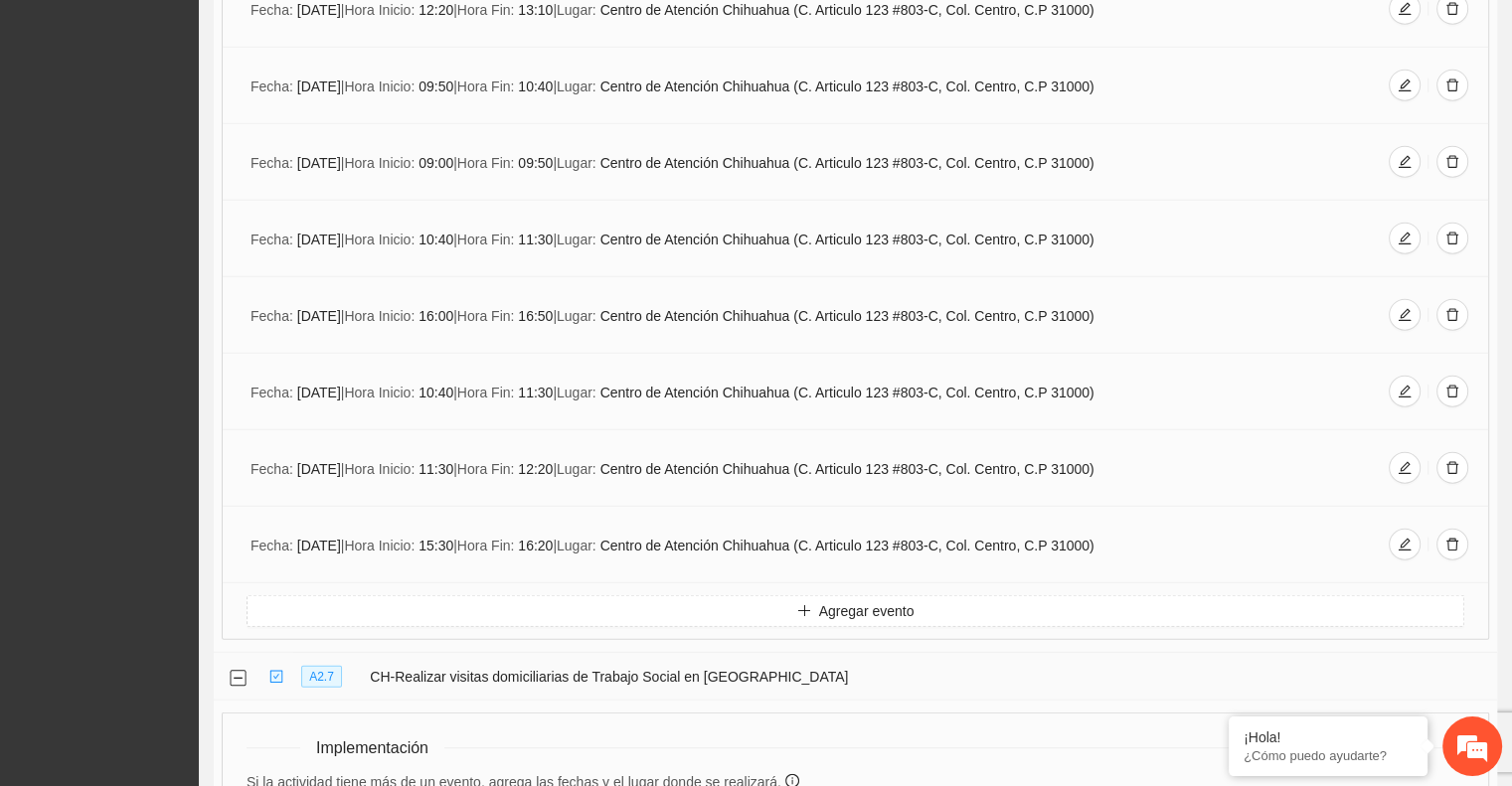 scroll, scrollTop: 5557, scrollLeft: 0, axis: vertical 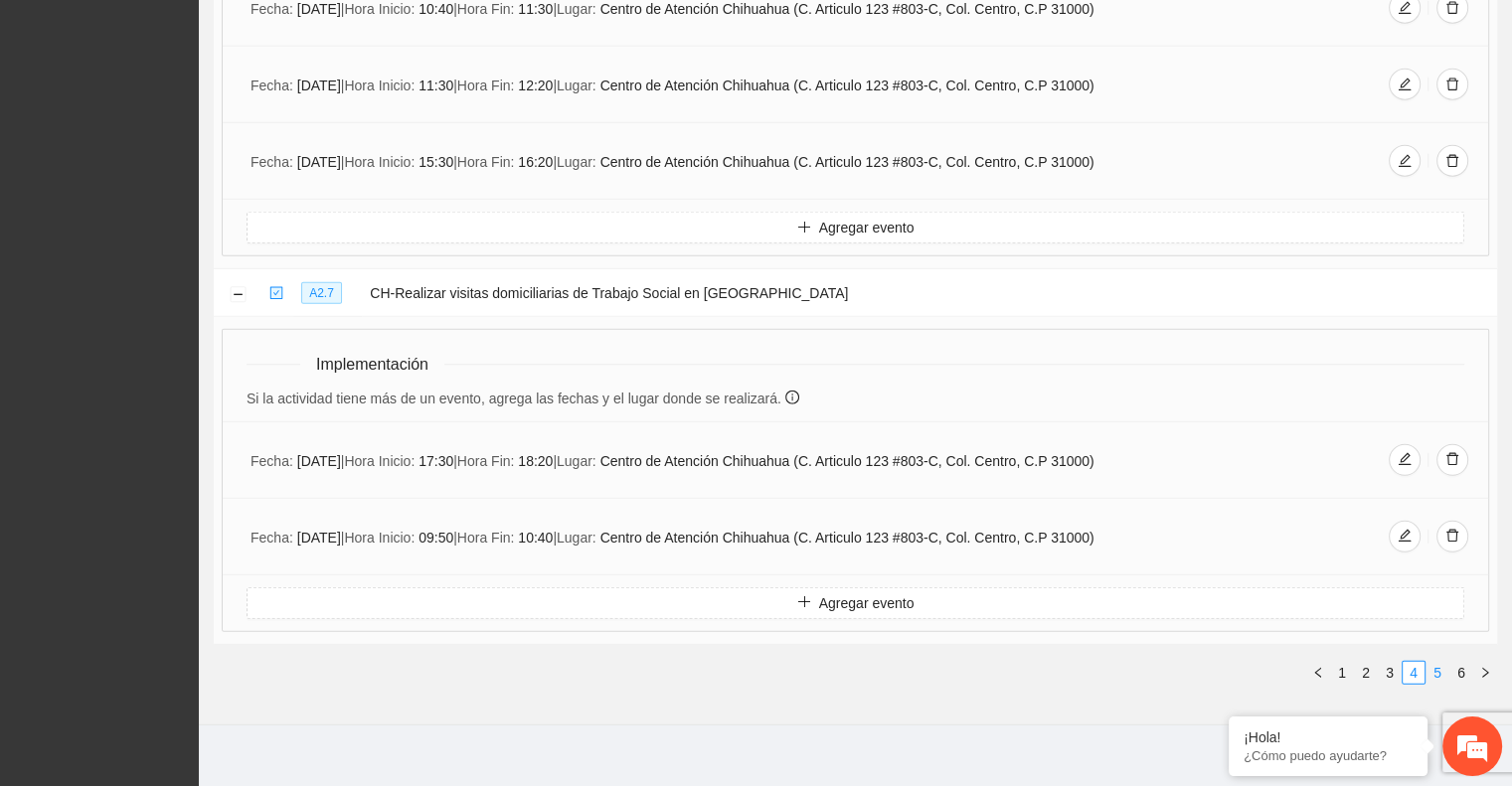 click on "5" at bounding box center (1437, 673) 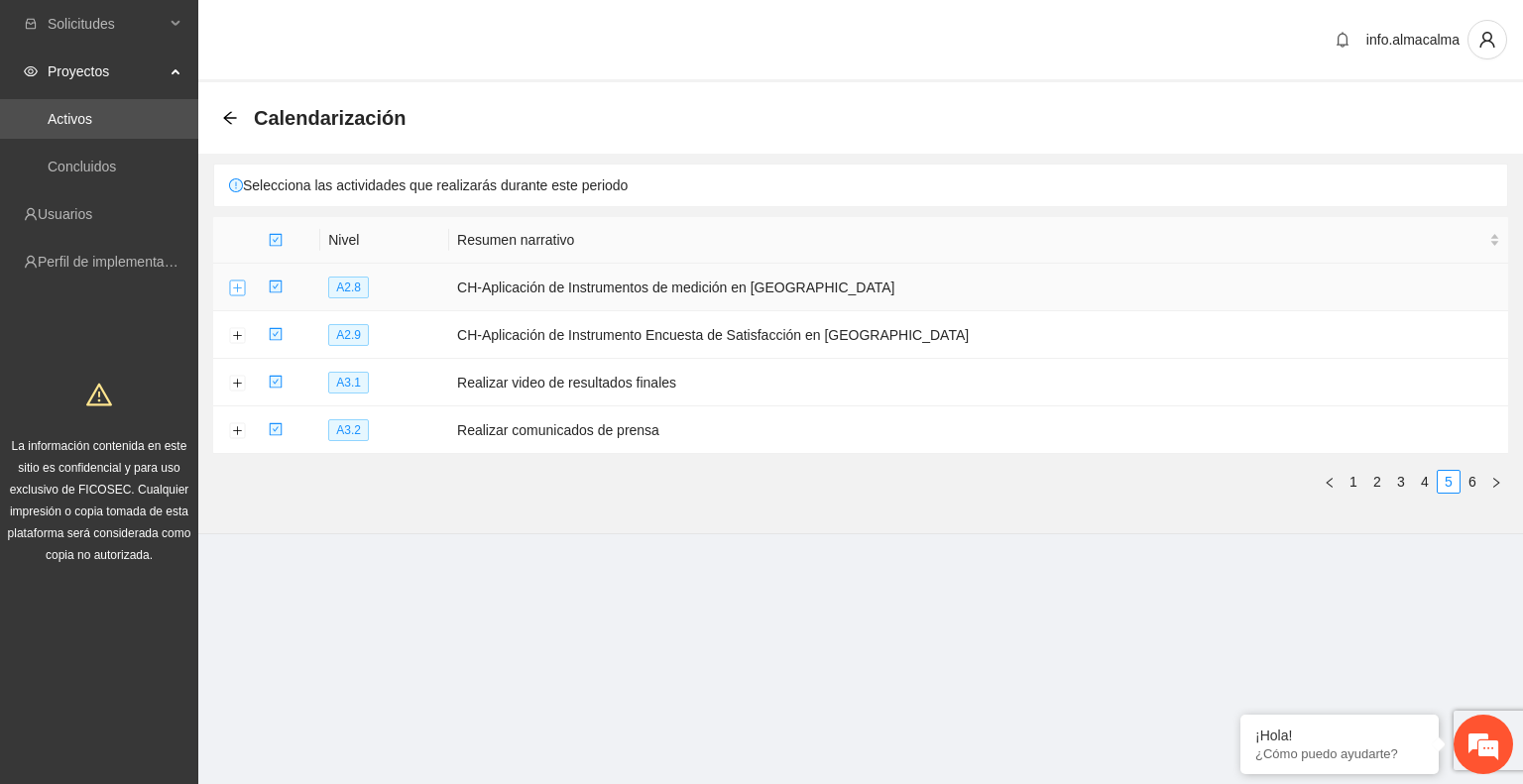 click at bounding box center [237, 288] 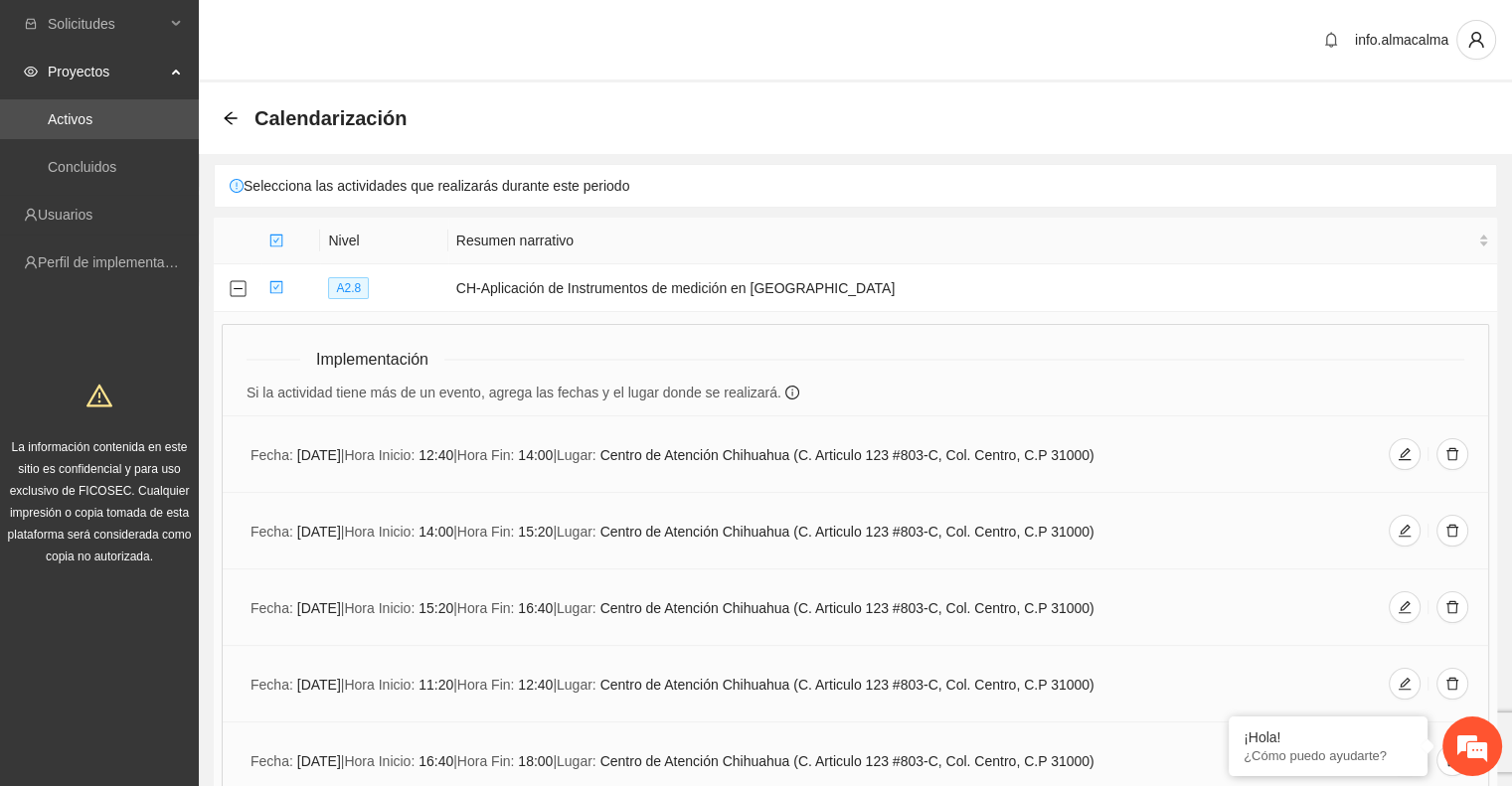 scroll, scrollTop: 0, scrollLeft: 0, axis: both 